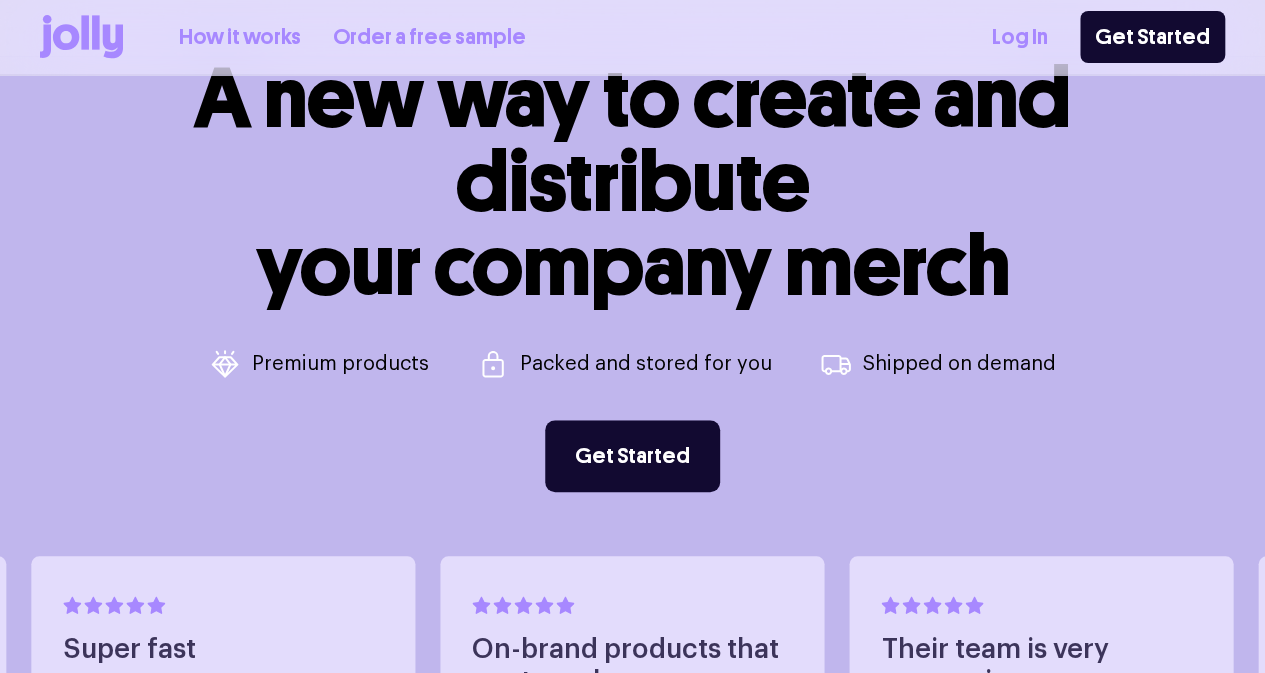 scroll, scrollTop: 800, scrollLeft: 0, axis: vertical 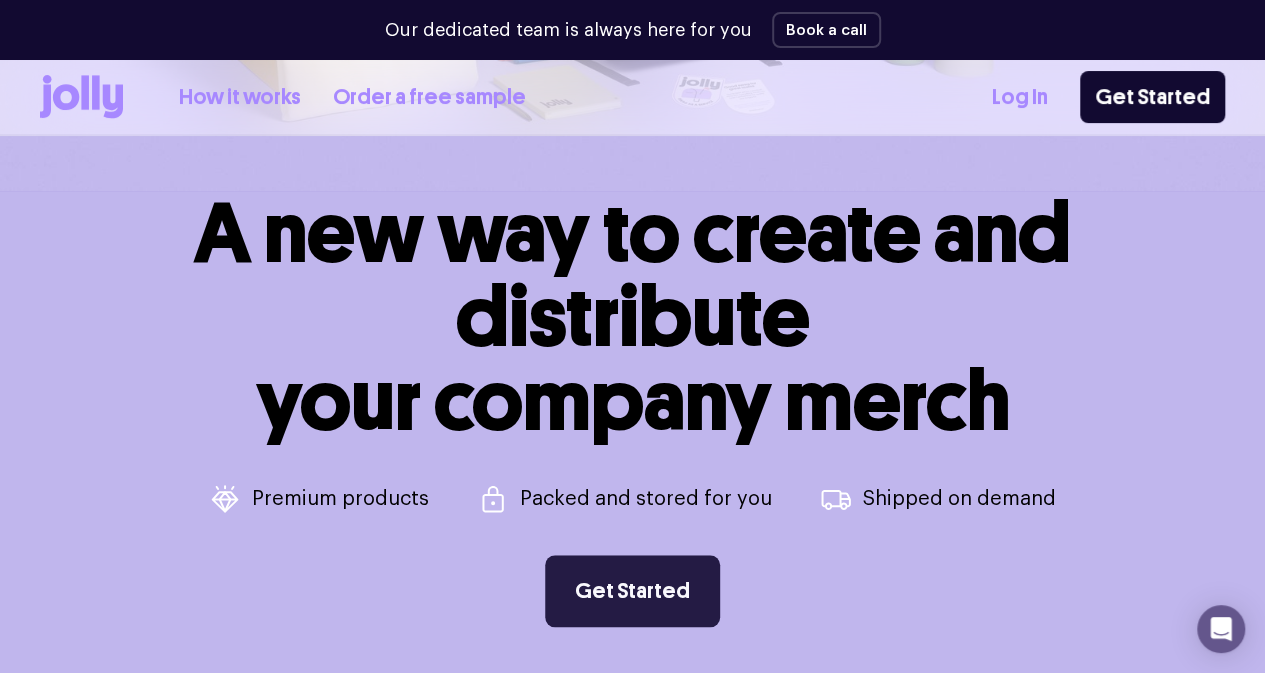 click on "Get Started" at bounding box center (632, 591) 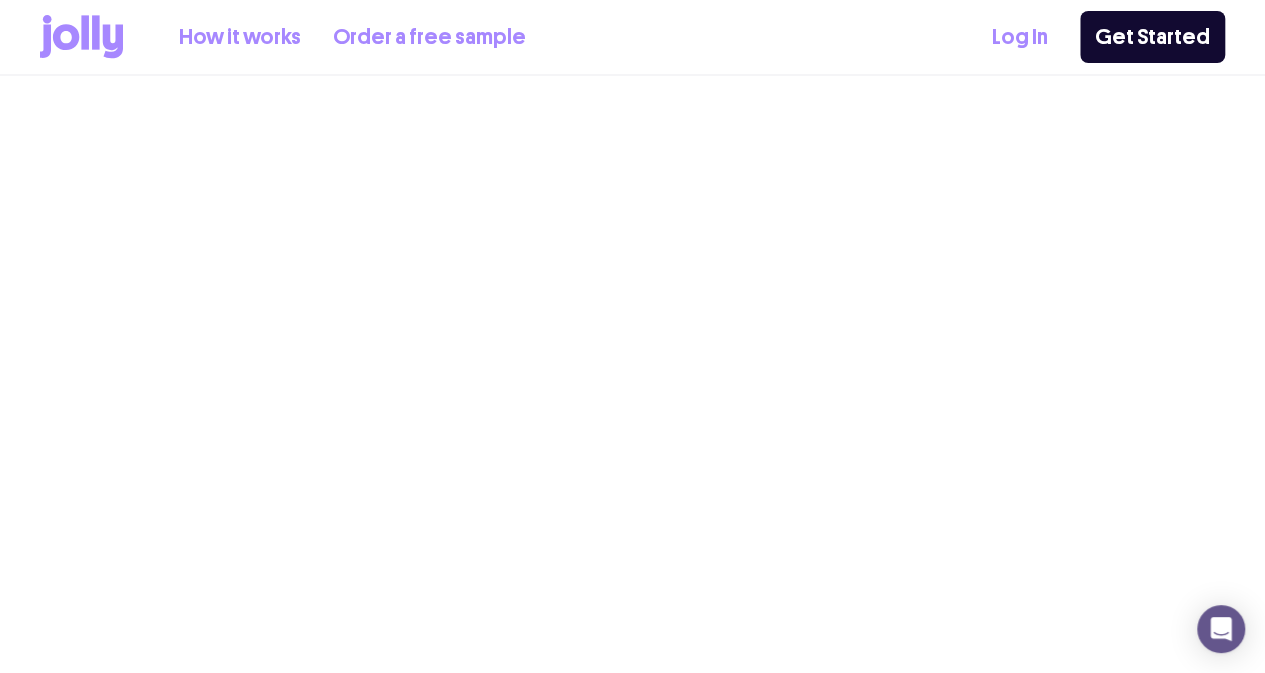 scroll, scrollTop: 0, scrollLeft: 0, axis: both 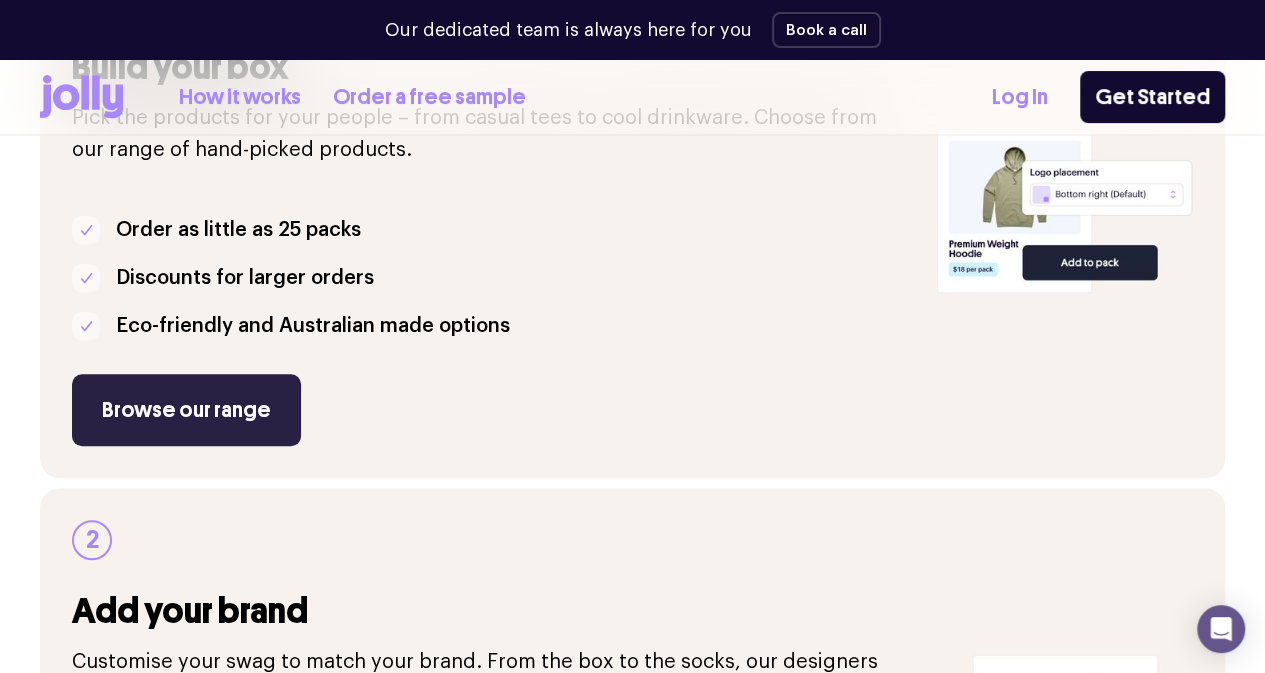 click on "Browse our range" at bounding box center (186, 410) 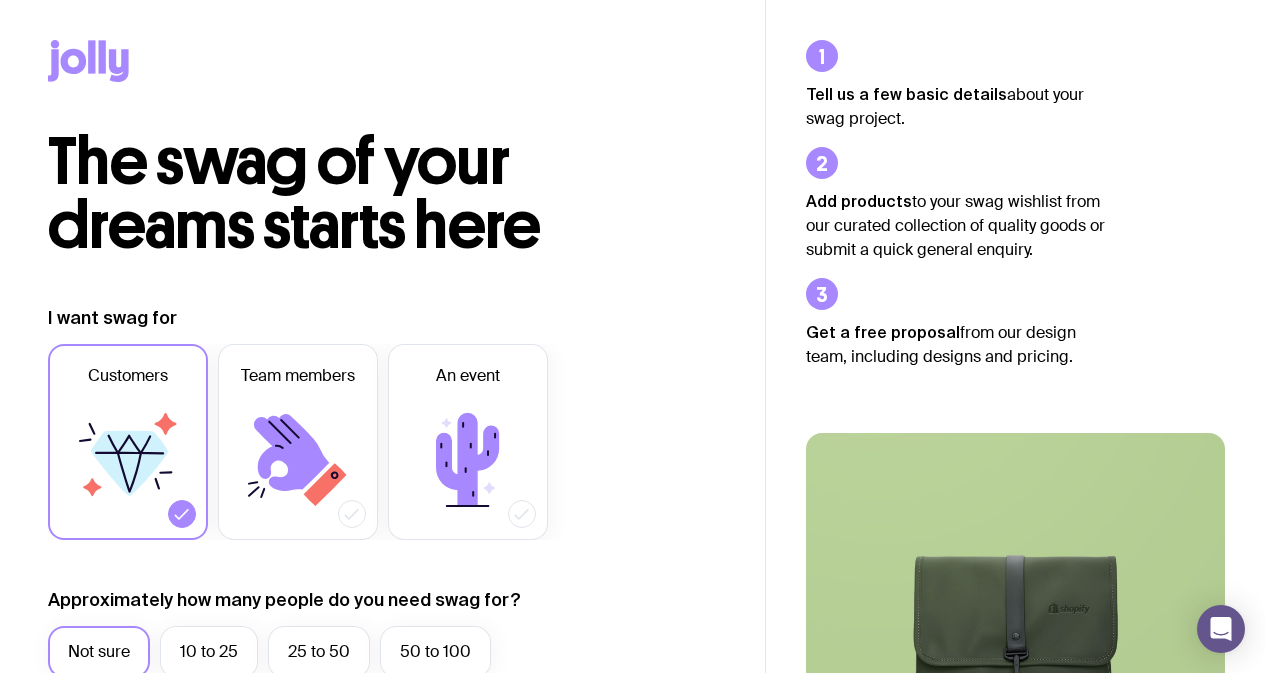 scroll, scrollTop: 0, scrollLeft: 0, axis: both 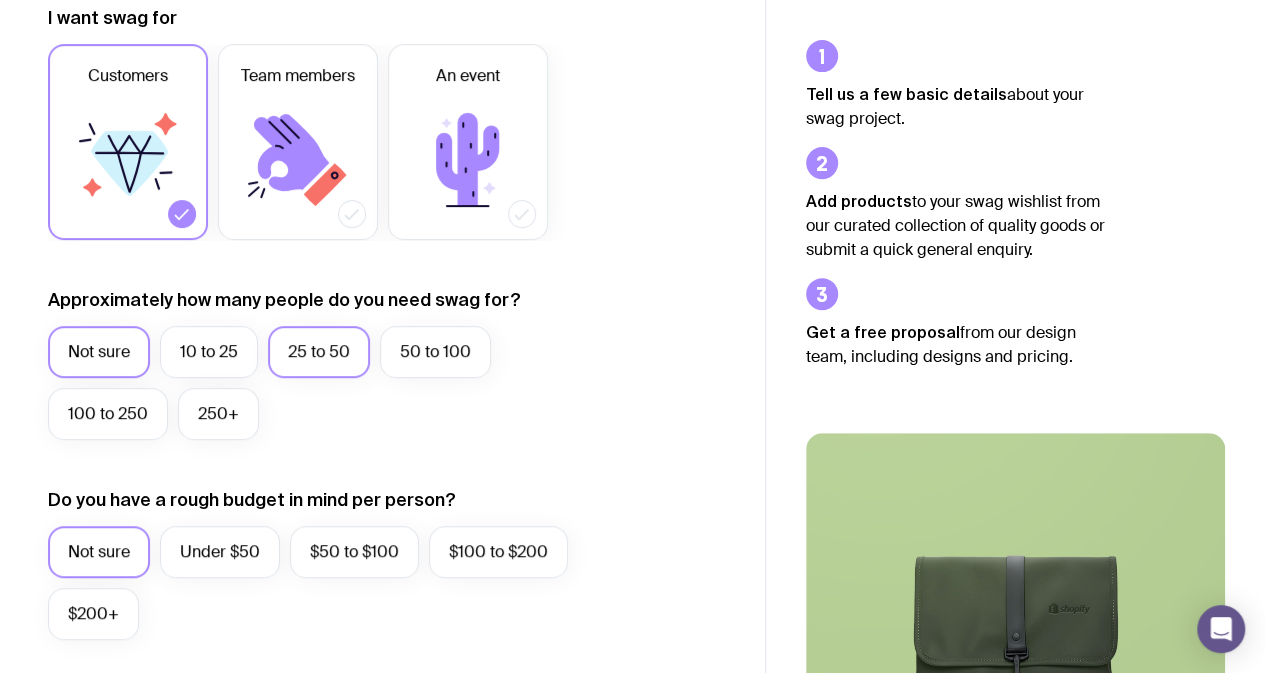 click on "25 to 50" at bounding box center (319, 352) 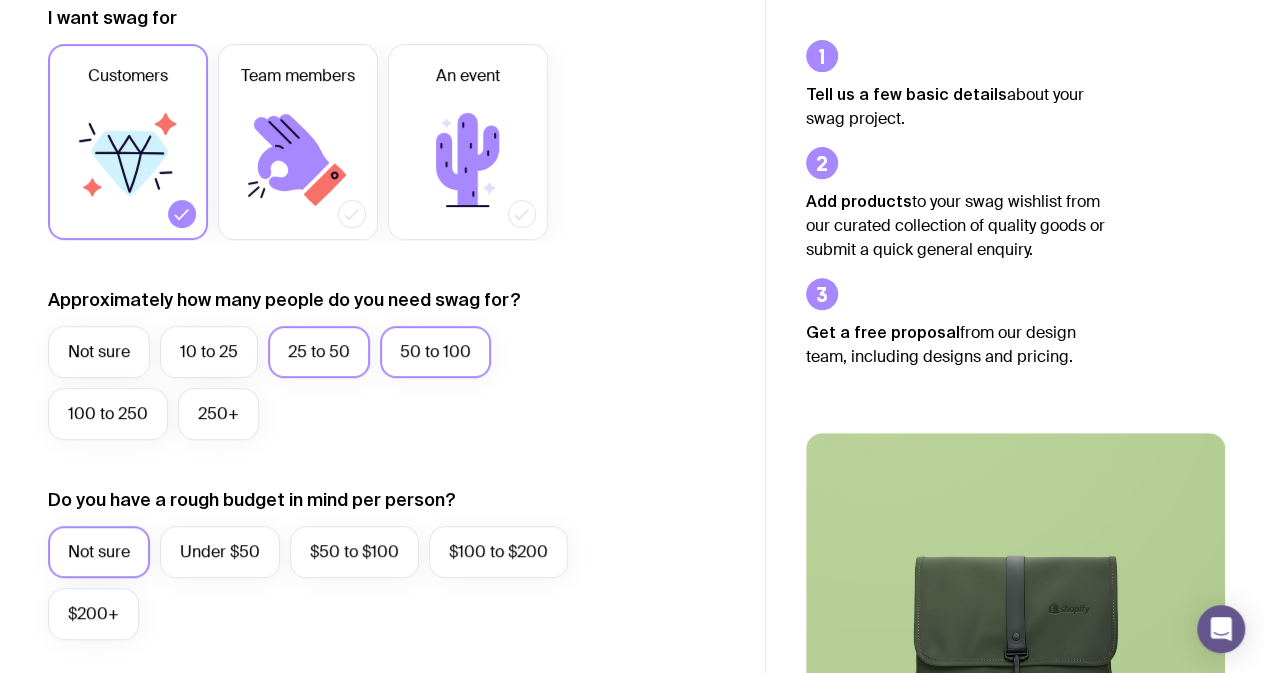 click on "50 to 100" at bounding box center (435, 352) 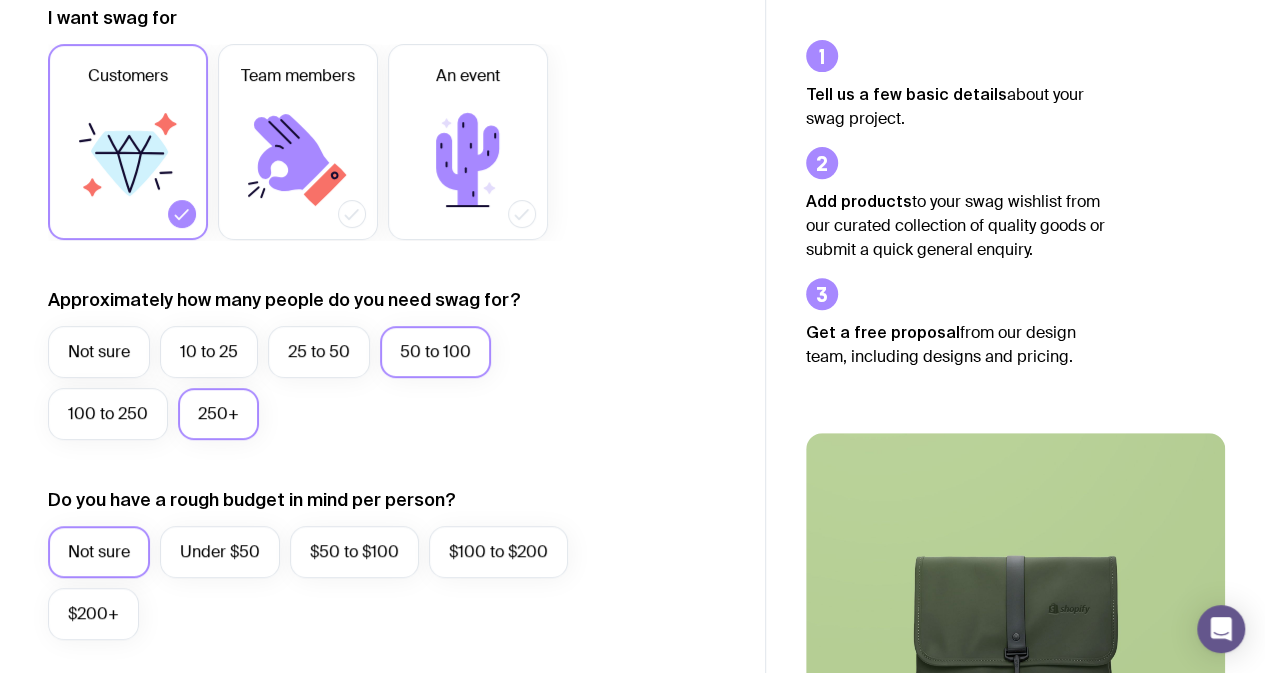 click on "250+" at bounding box center [218, 414] 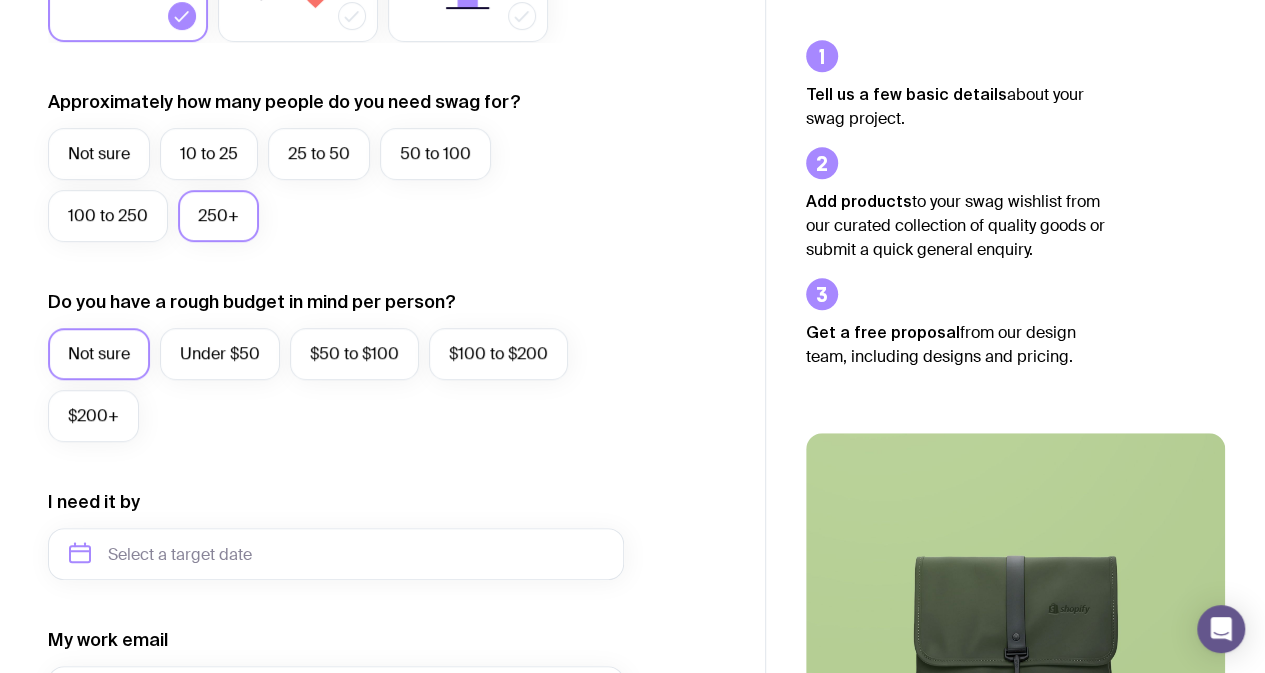 scroll, scrollTop: 500, scrollLeft: 0, axis: vertical 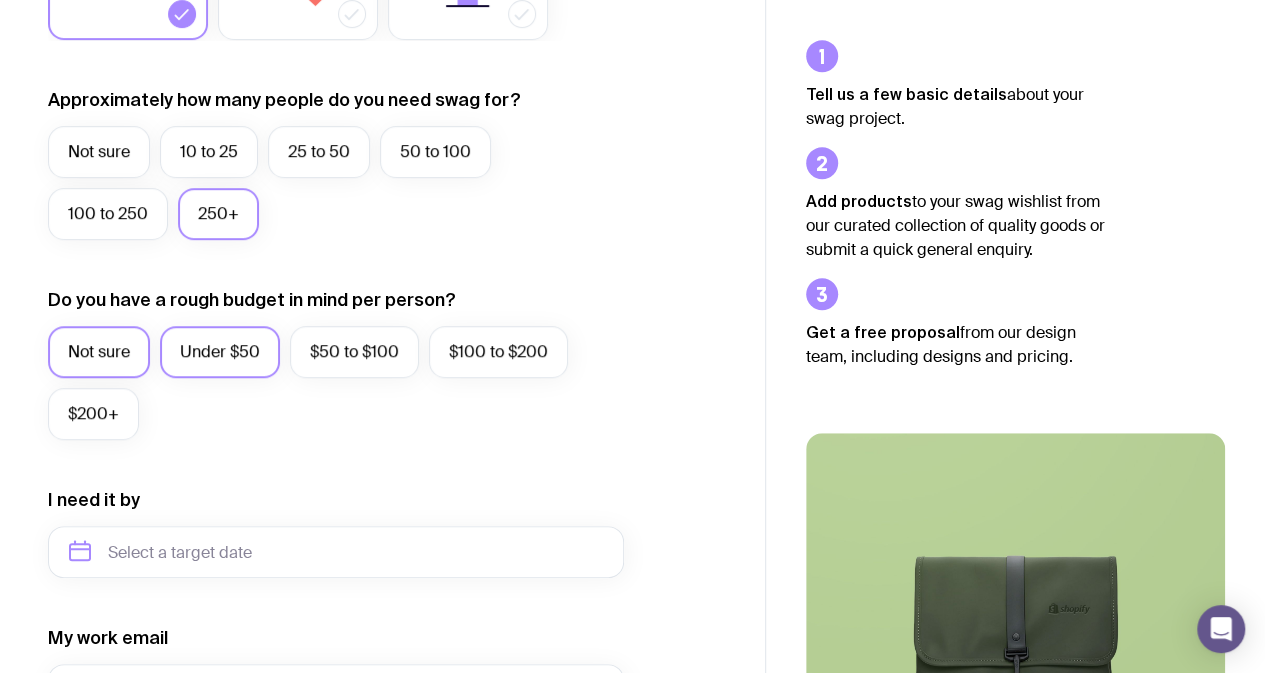 click on "Under $50" at bounding box center (220, 352) 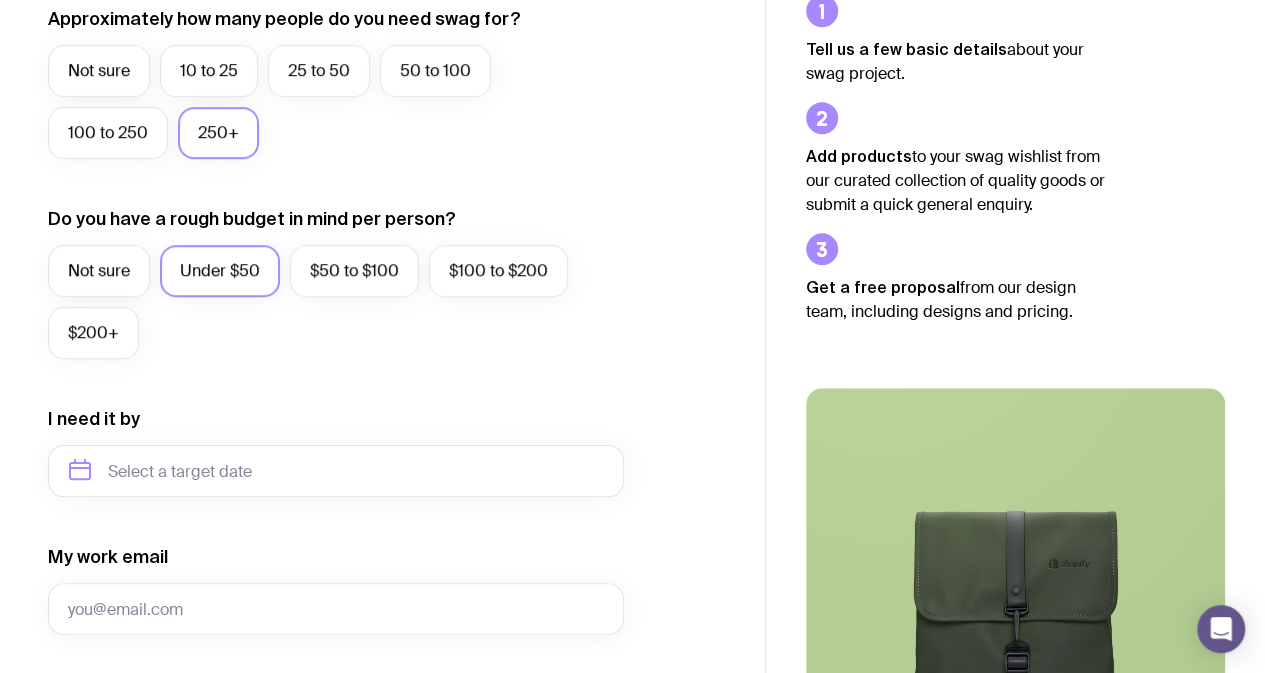 scroll, scrollTop: 500, scrollLeft: 0, axis: vertical 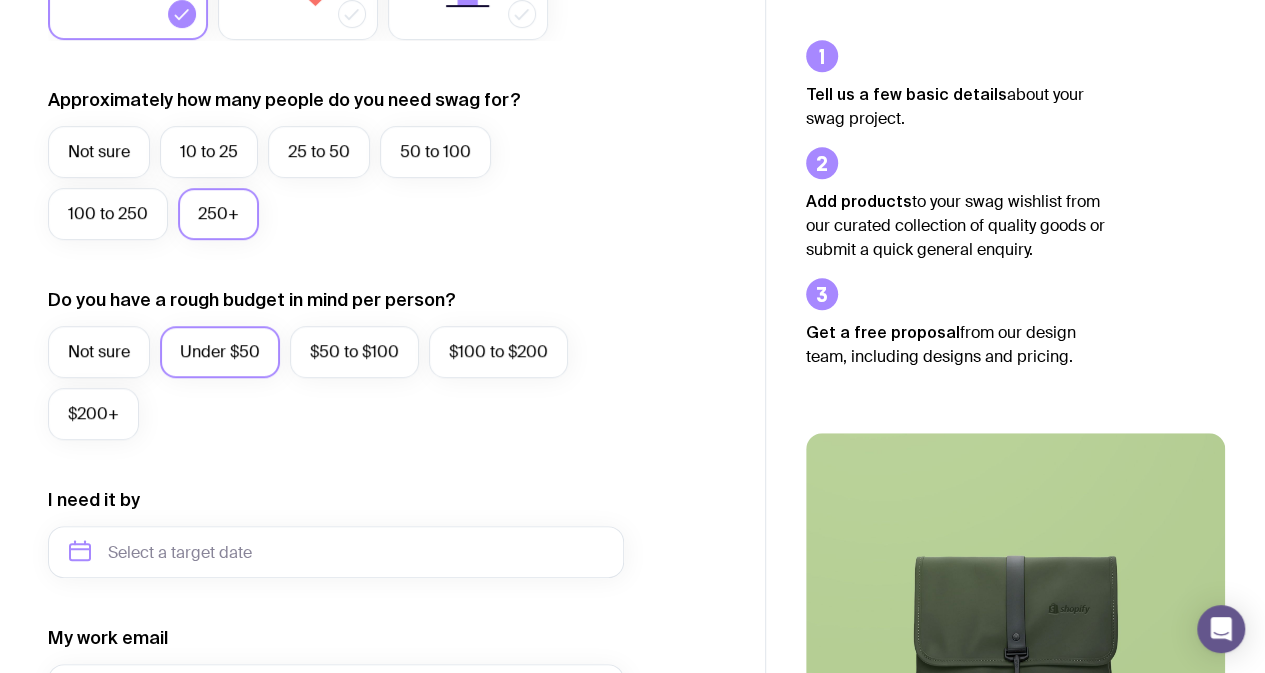 click on "Not sure 10 to 25 25 to 50 50 to 100 100 to 250 250+" at bounding box center [336, 188] 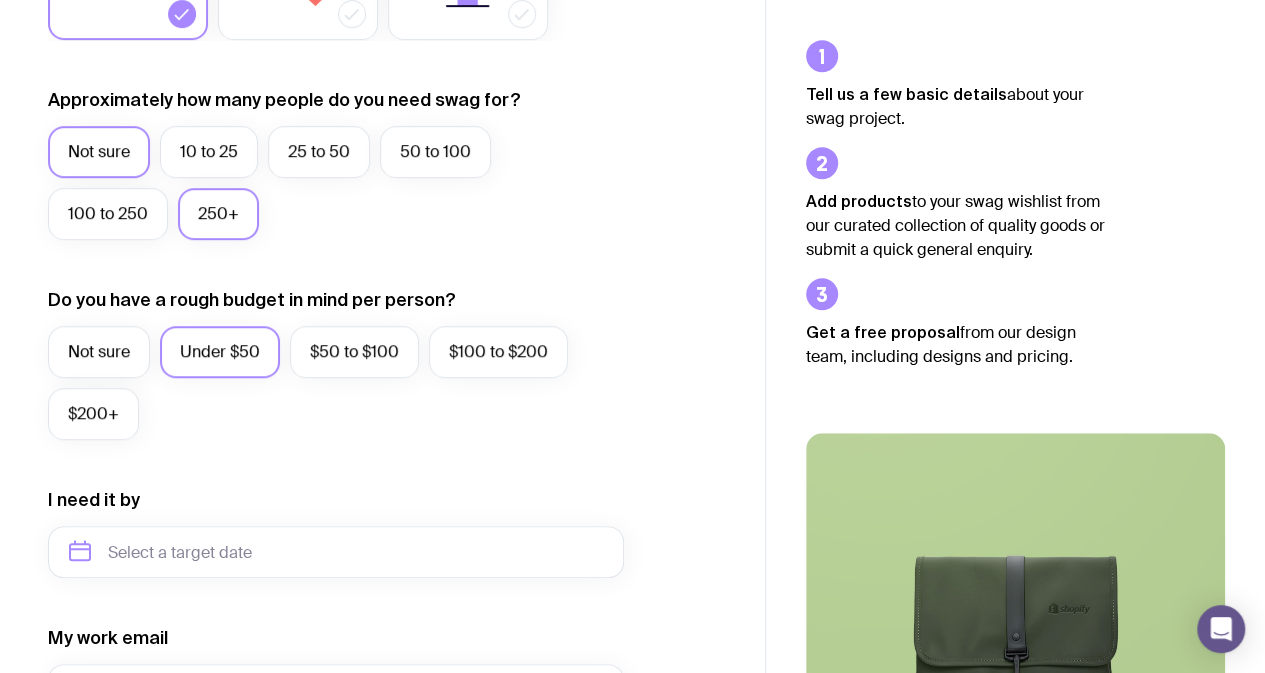 click on "Not sure" at bounding box center (99, 152) 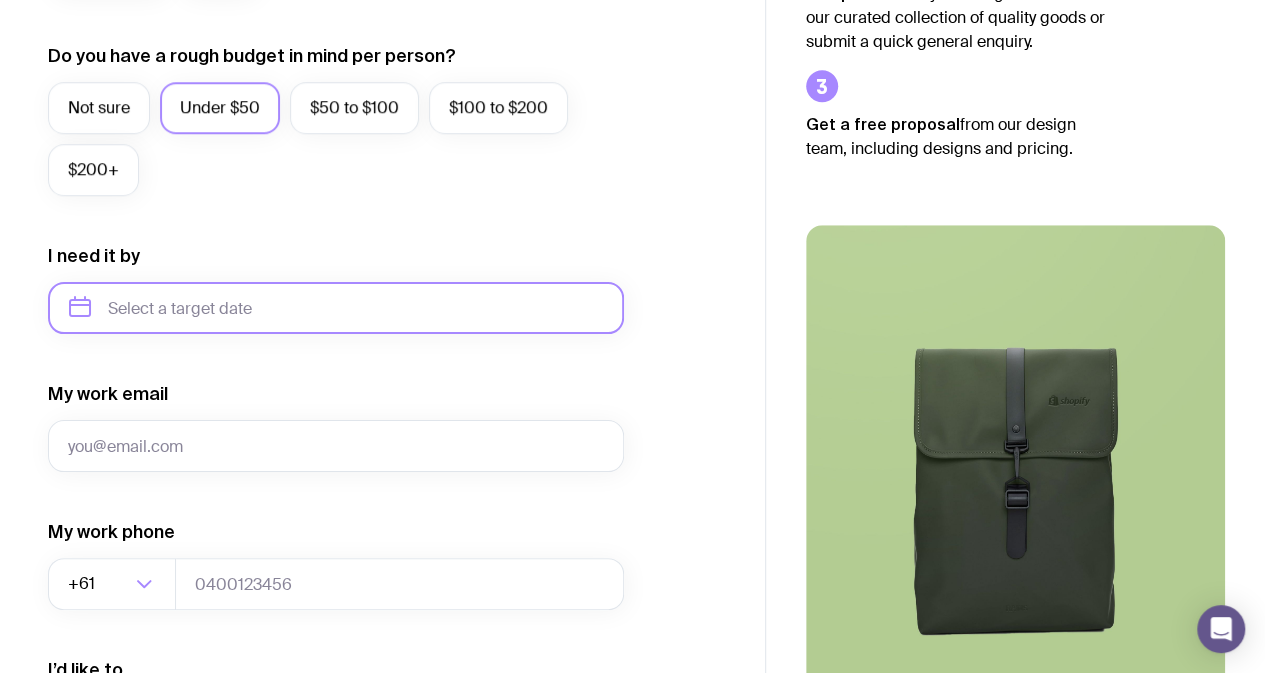 scroll, scrollTop: 726, scrollLeft: 0, axis: vertical 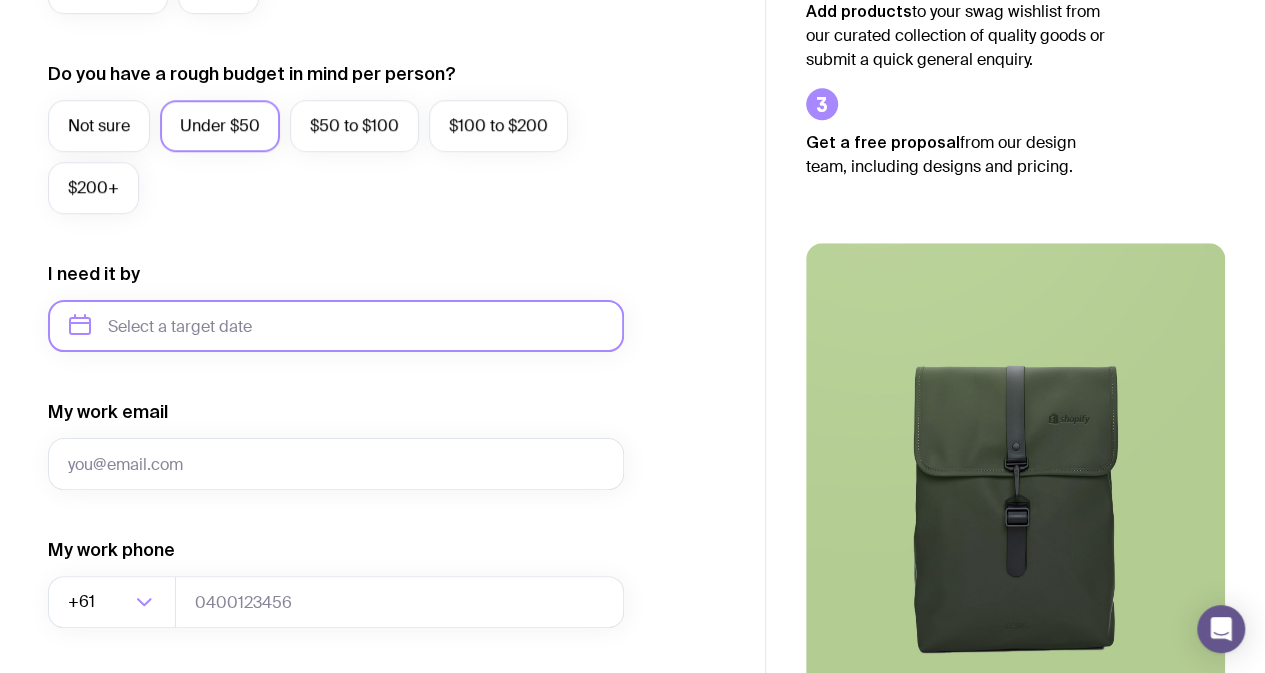click at bounding box center (336, 326) 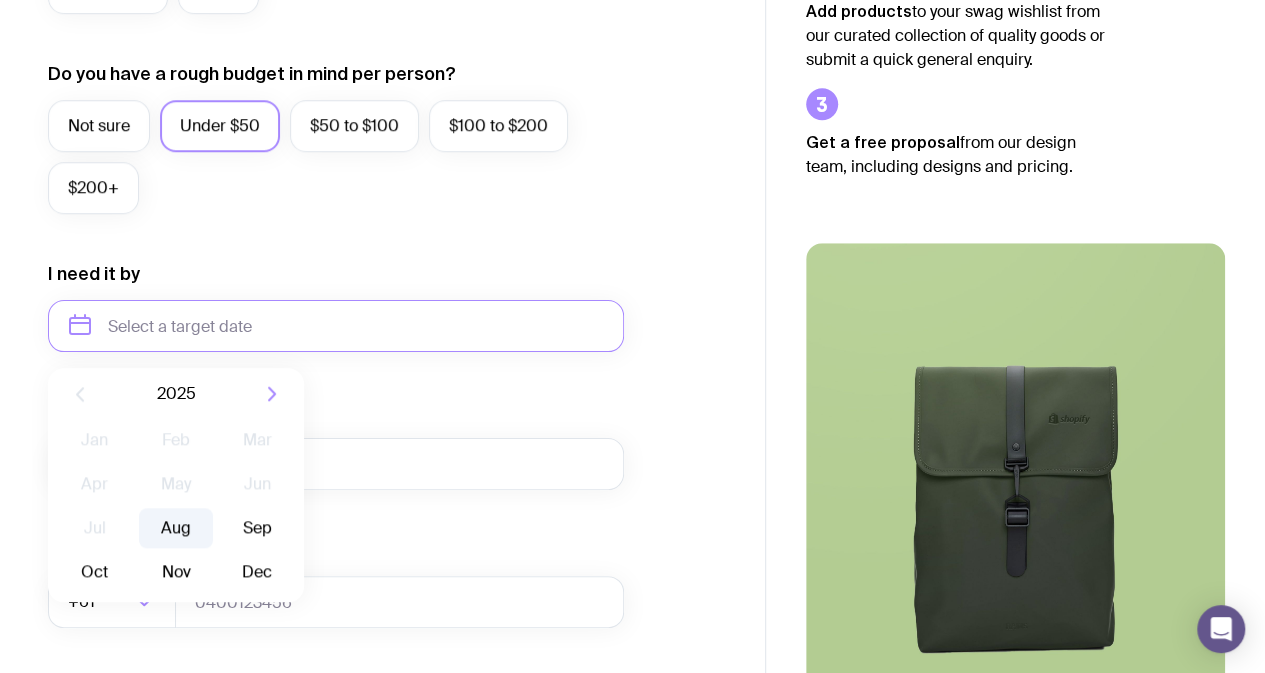 click on "Aug" 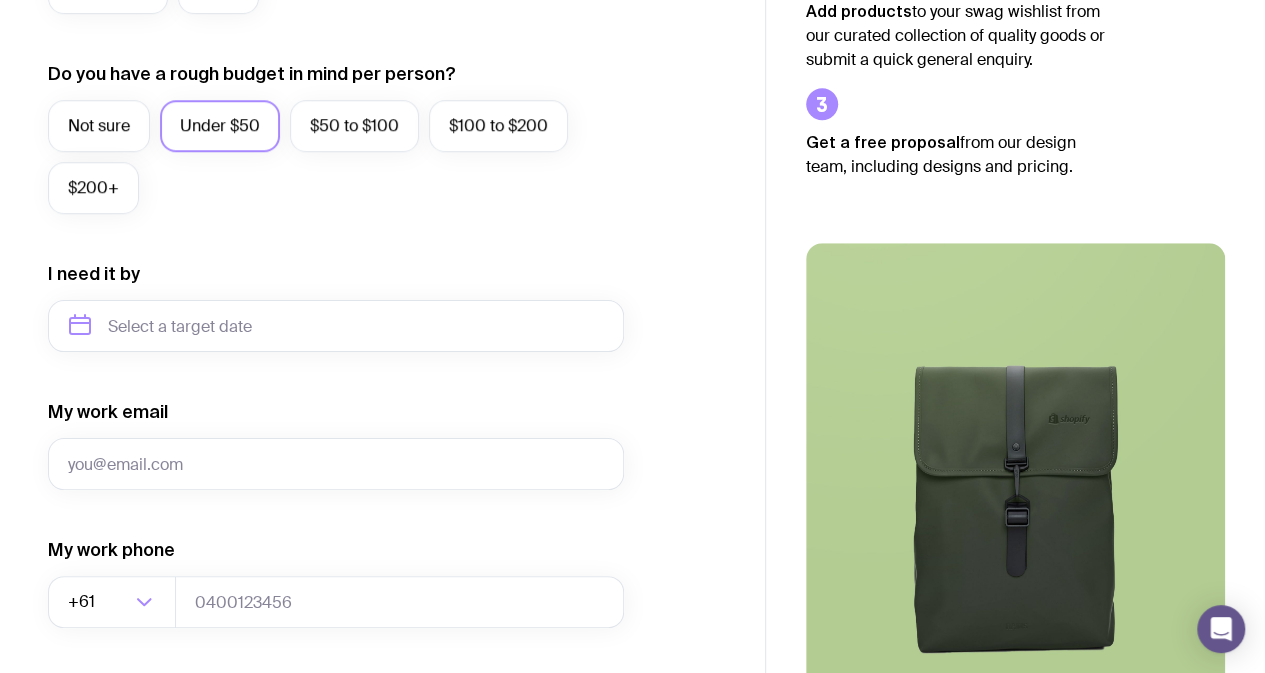 type on "[MONTH] [YEAR]" 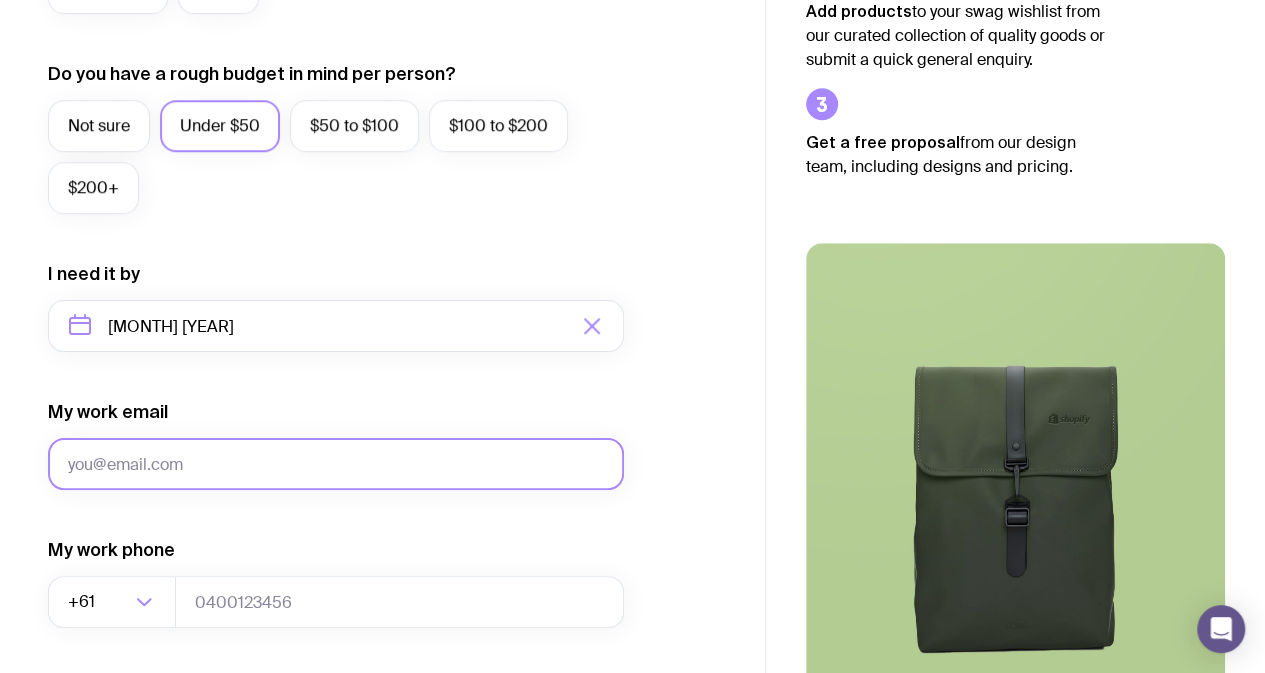 click on "My work email" at bounding box center (336, 464) 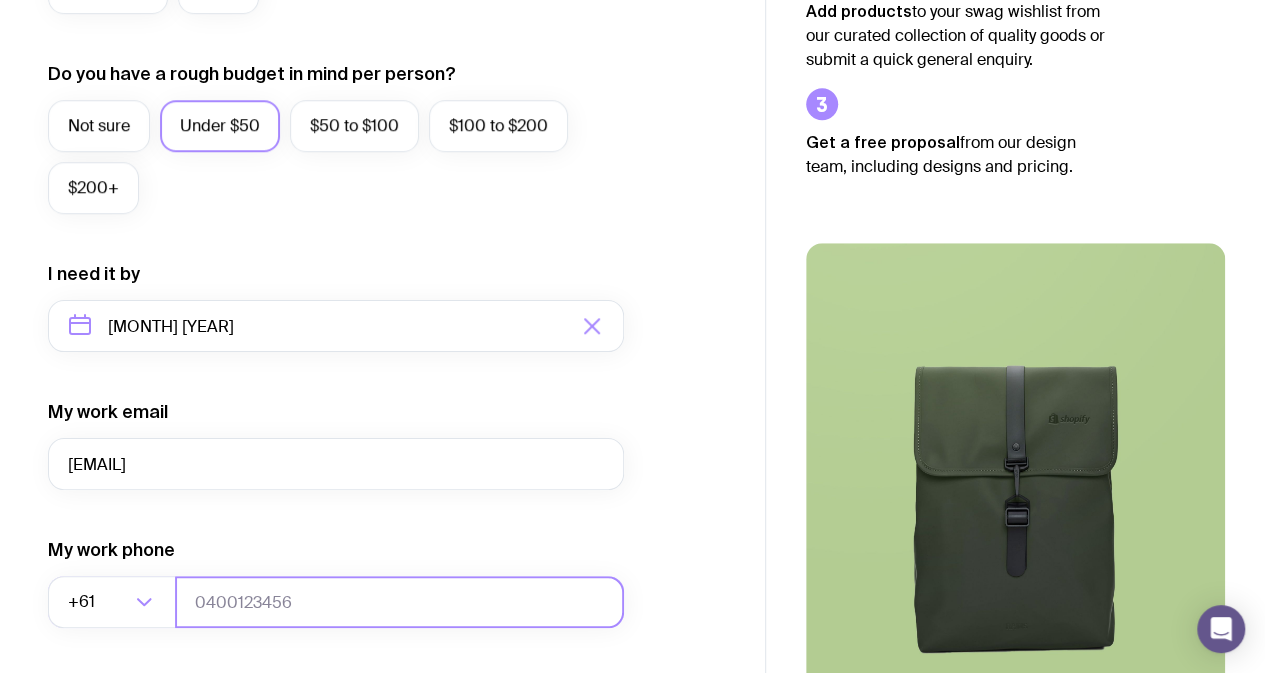 click at bounding box center [399, 602] 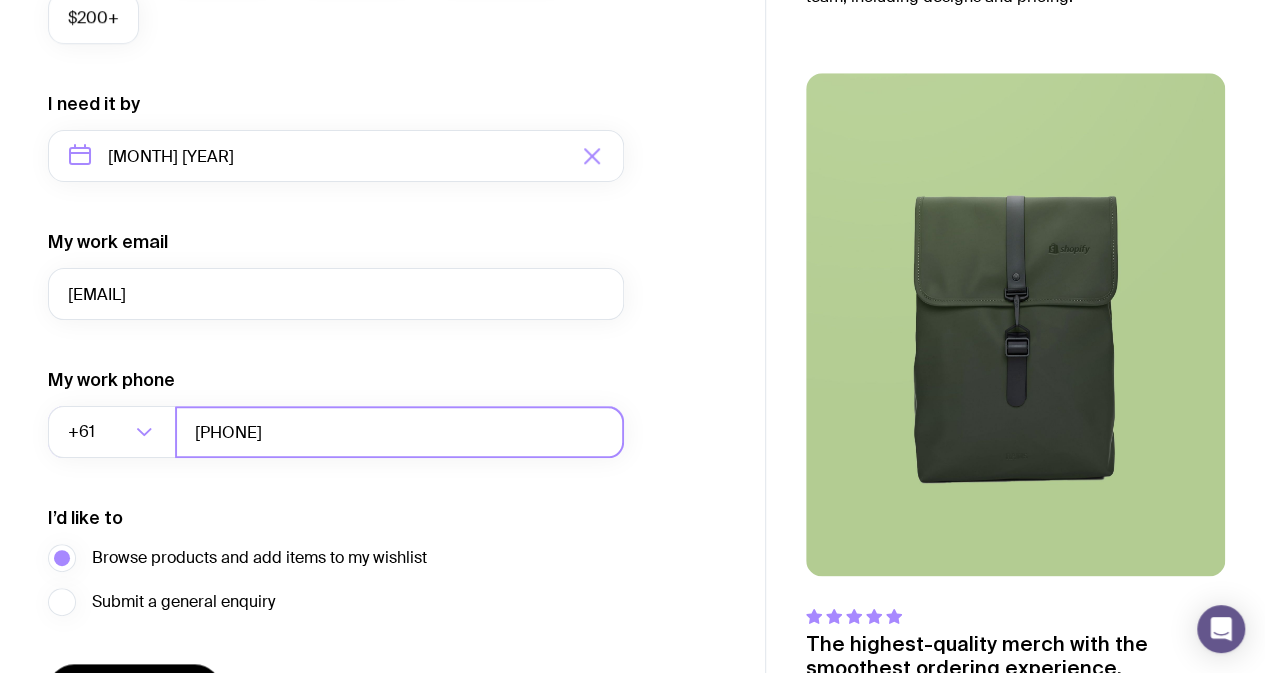 scroll, scrollTop: 1026, scrollLeft: 0, axis: vertical 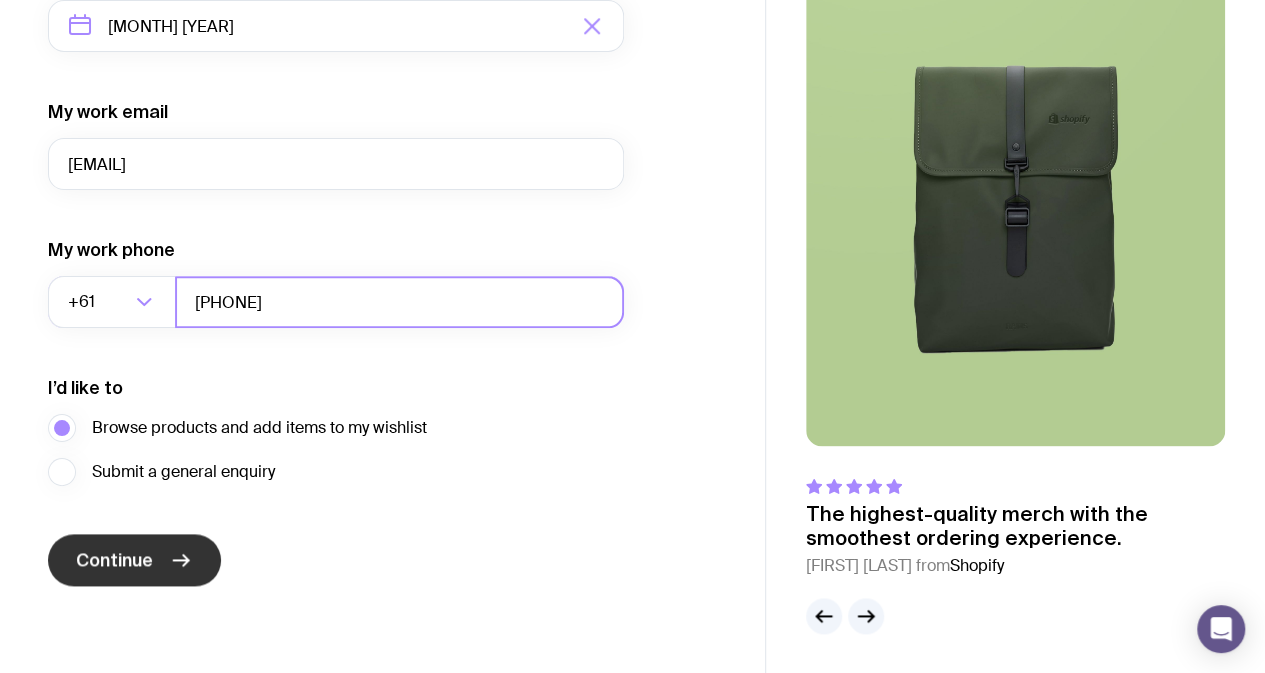 type on "[PHONE]" 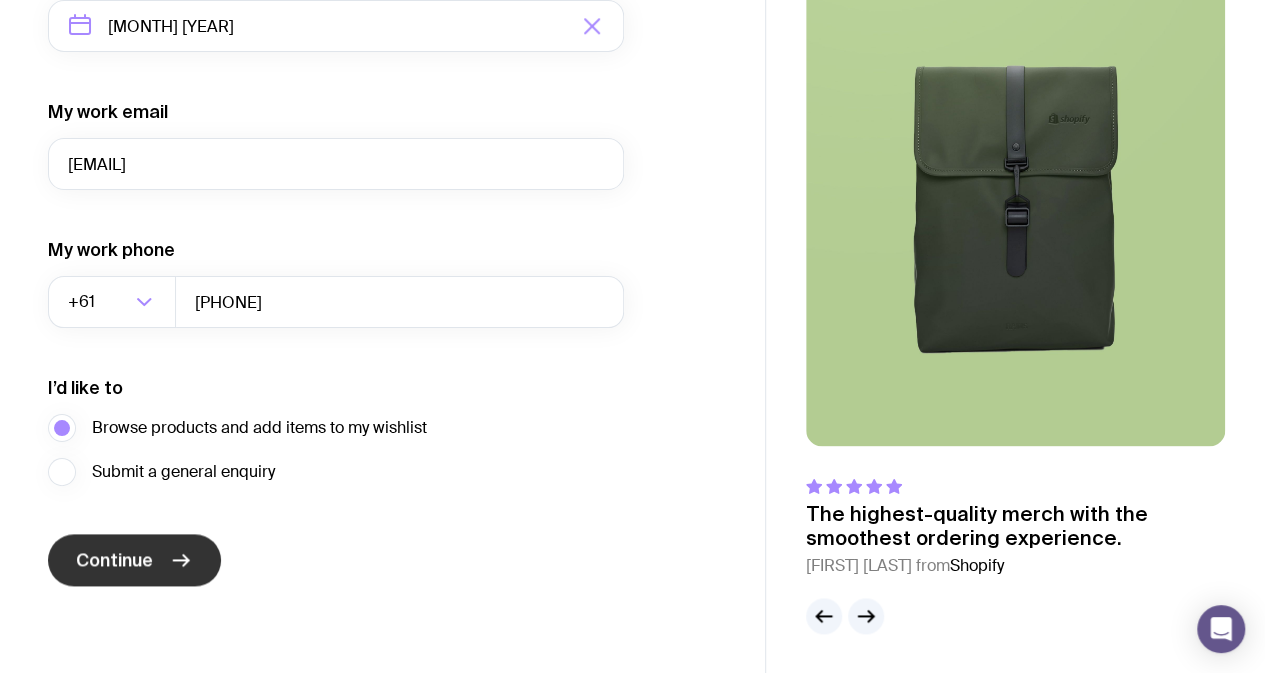 click 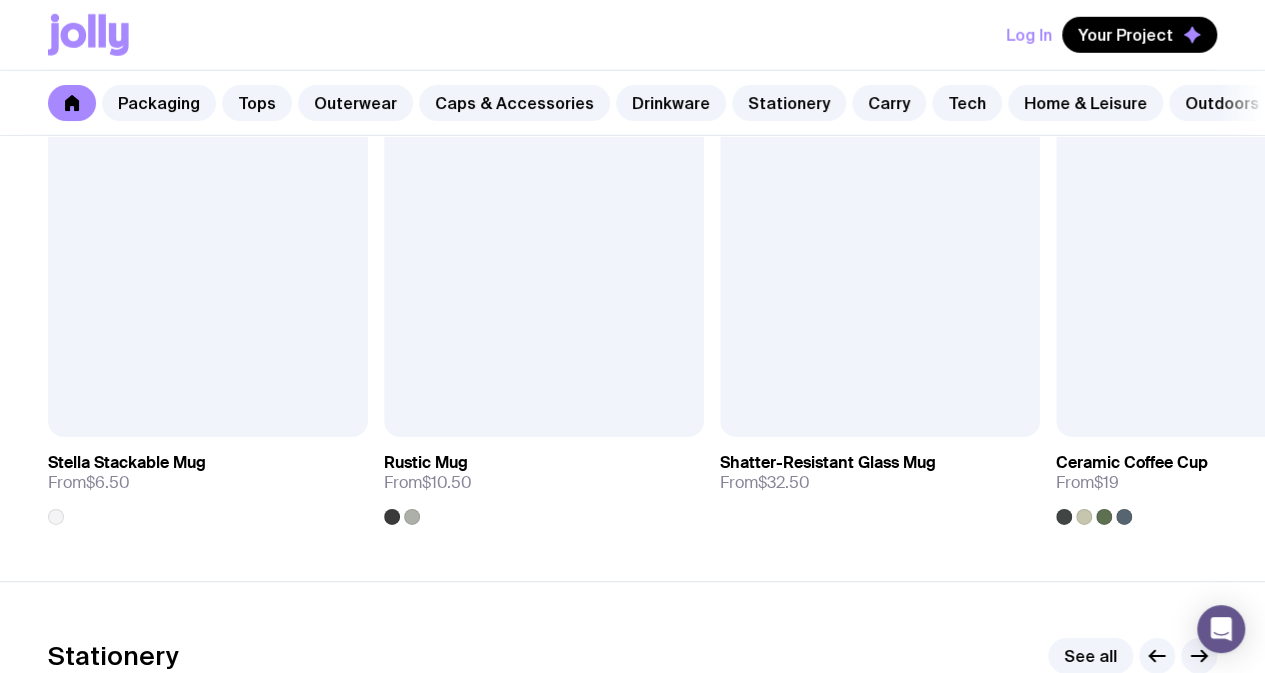scroll, scrollTop: 3100, scrollLeft: 0, axis: vertical 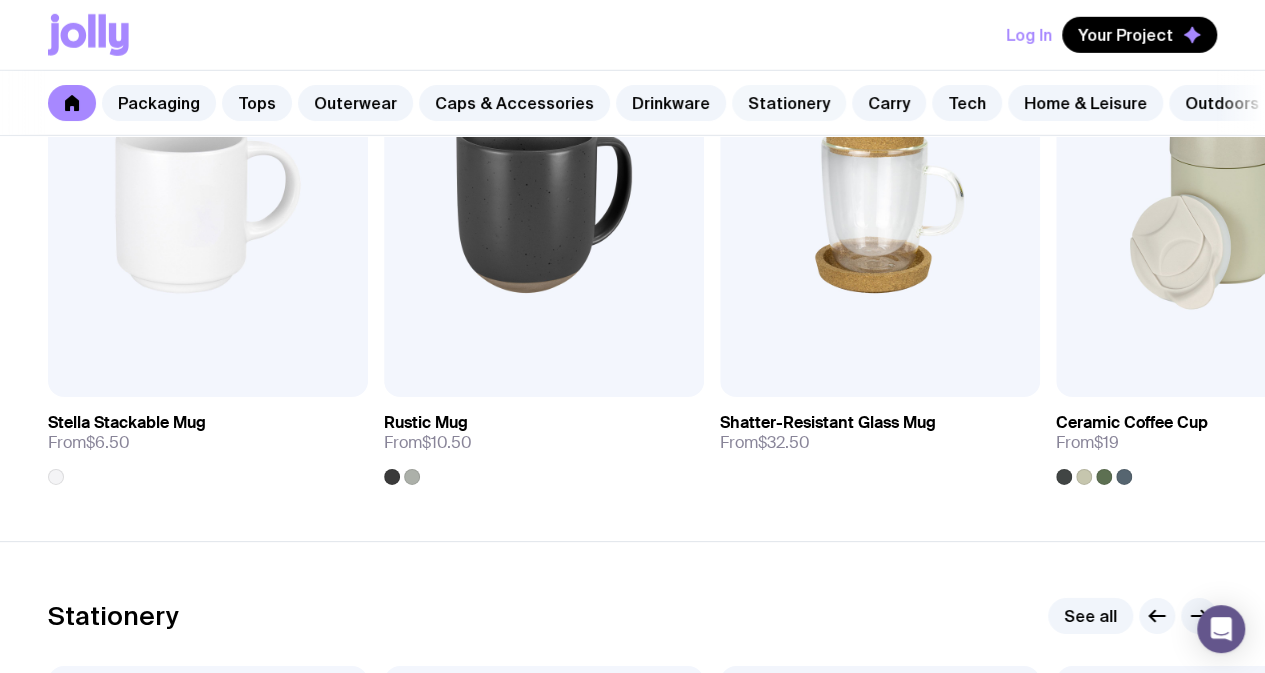 click on "Stationery" 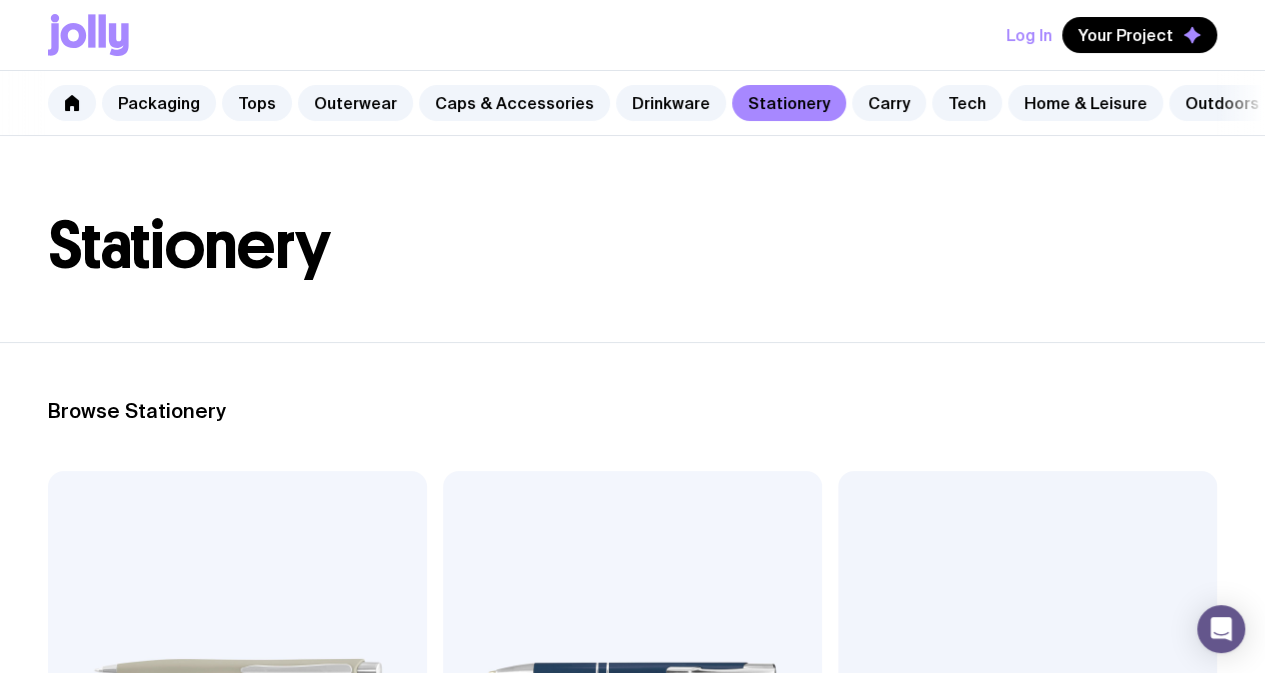 scroll, scrollTop: 0, scrollLeft: 0, axis: both 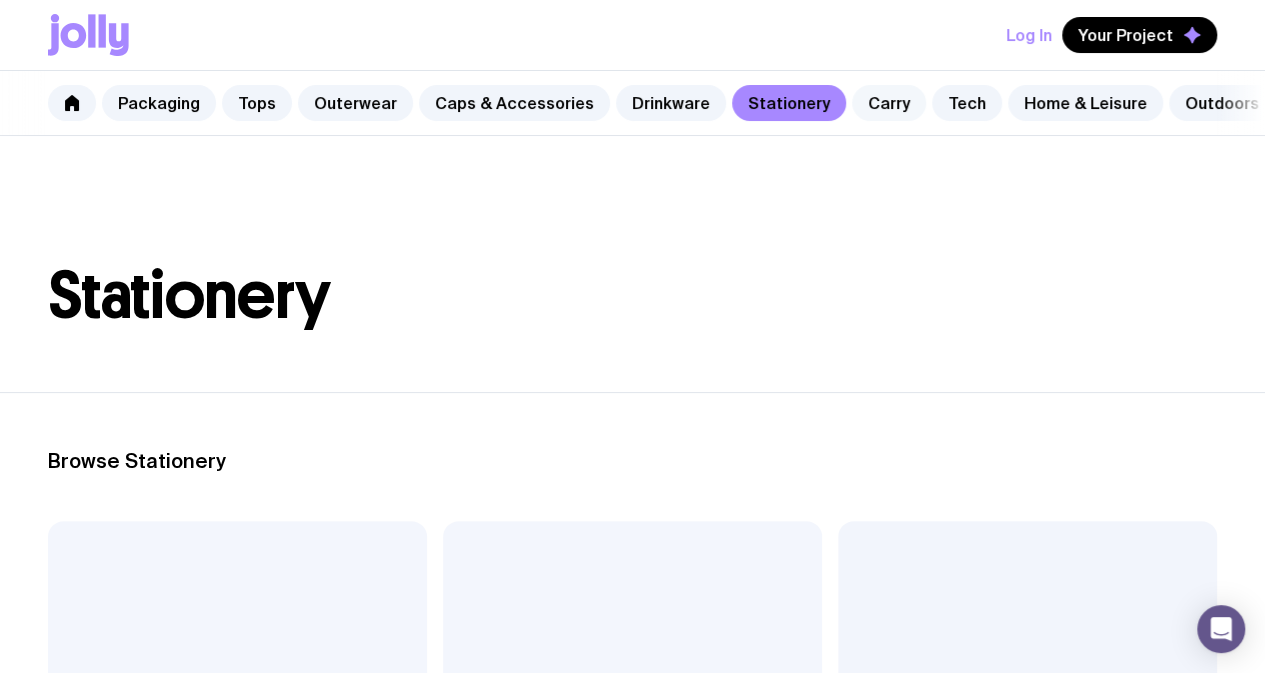click on "Carry" 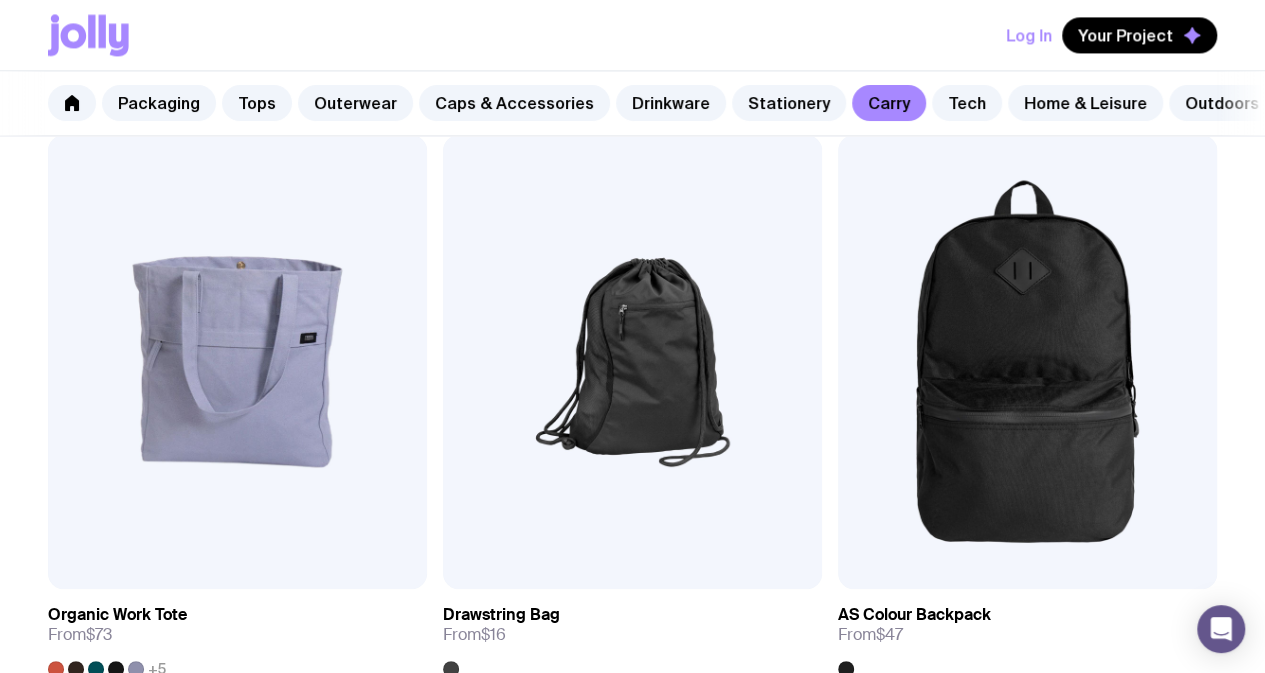 scroll, scrollTop: 2200, scrollLeft: 0, axis: vertical 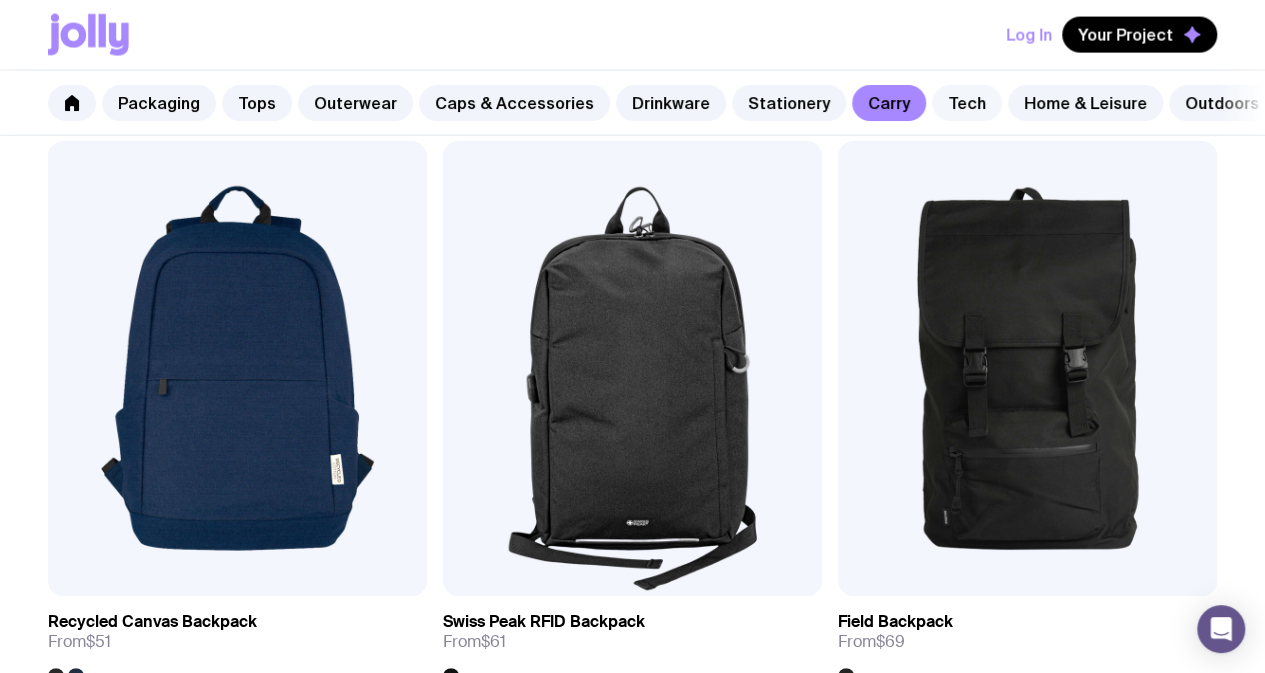 click on "Tech" 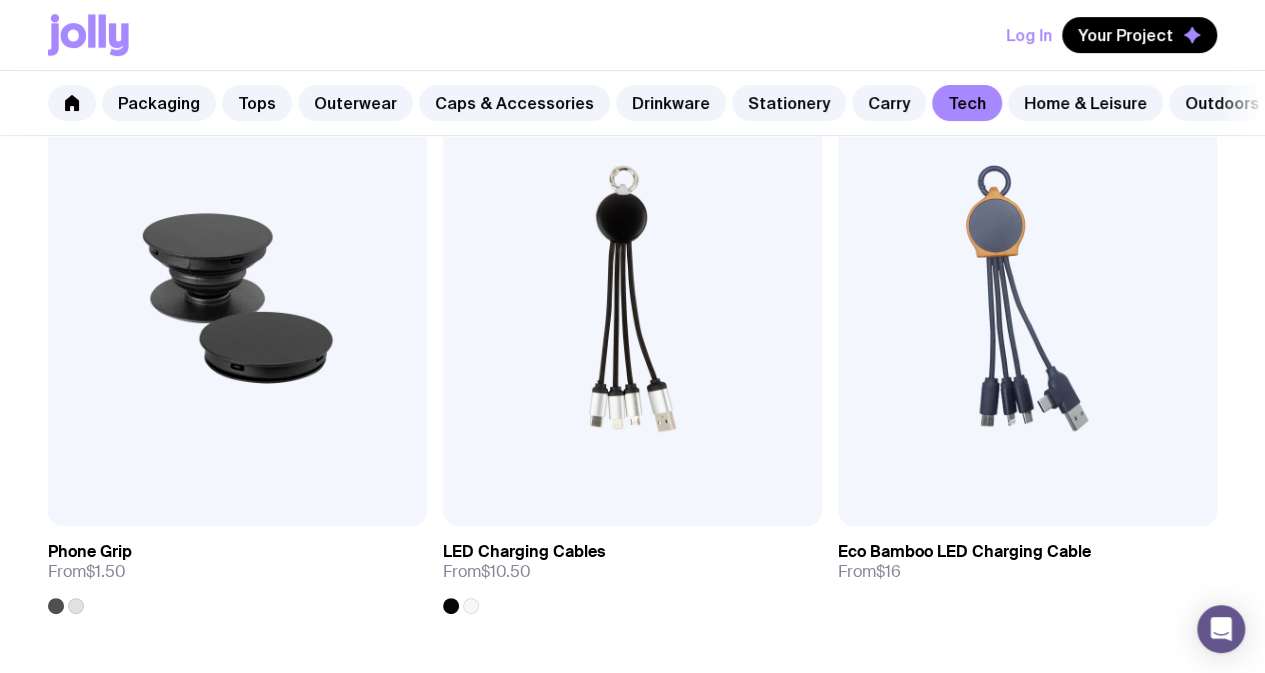 scroll, scrollTop: 0, scrollLeft: 0, axis: both 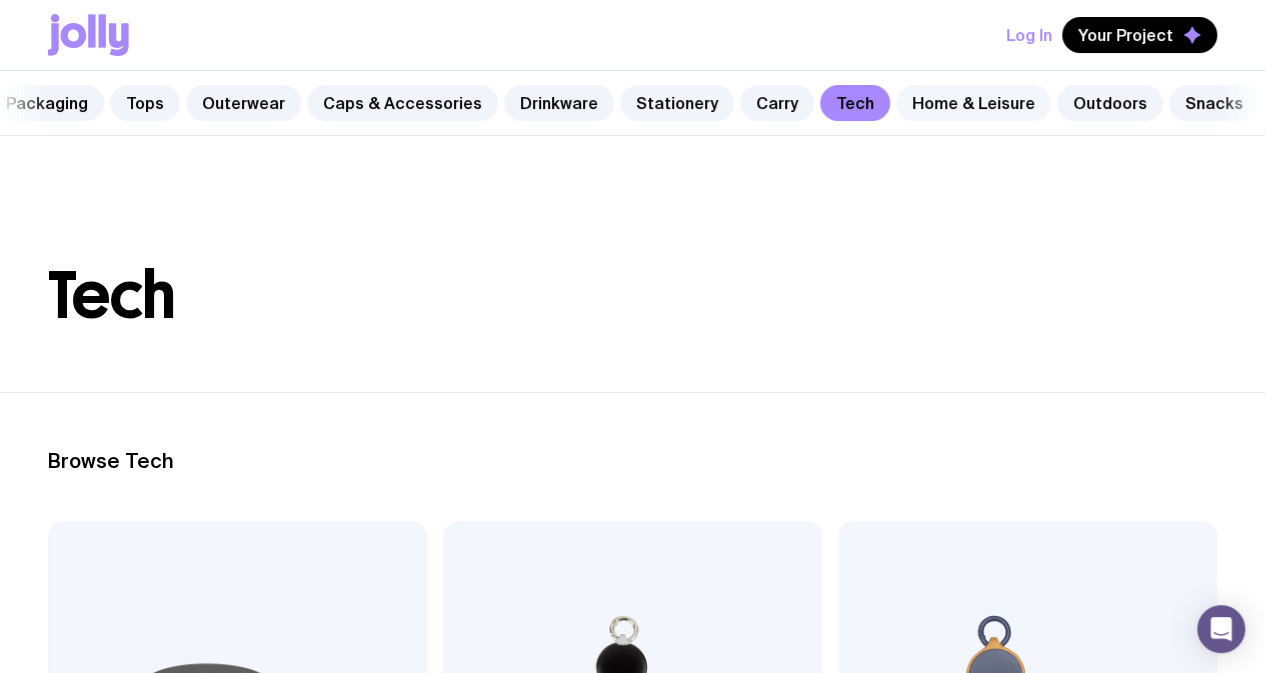 click on "Home & Leisure" 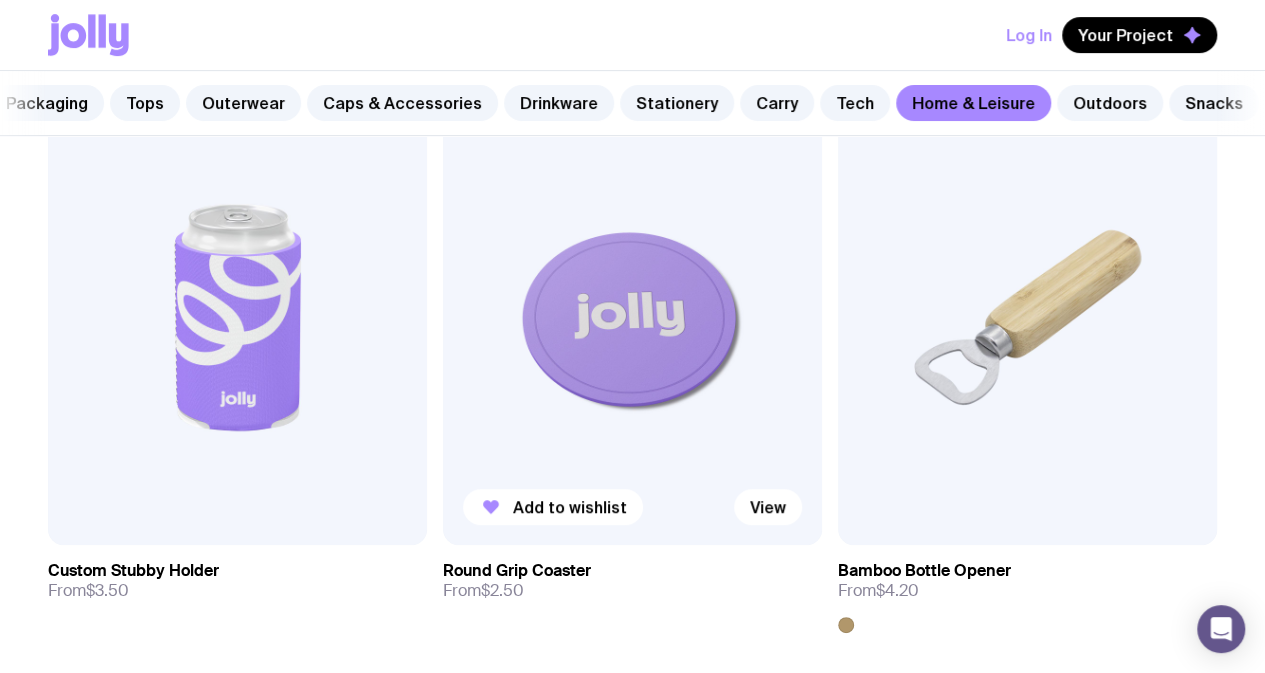 scroll, scrollTop: 400, scrollLeft: 0, axis: vertical 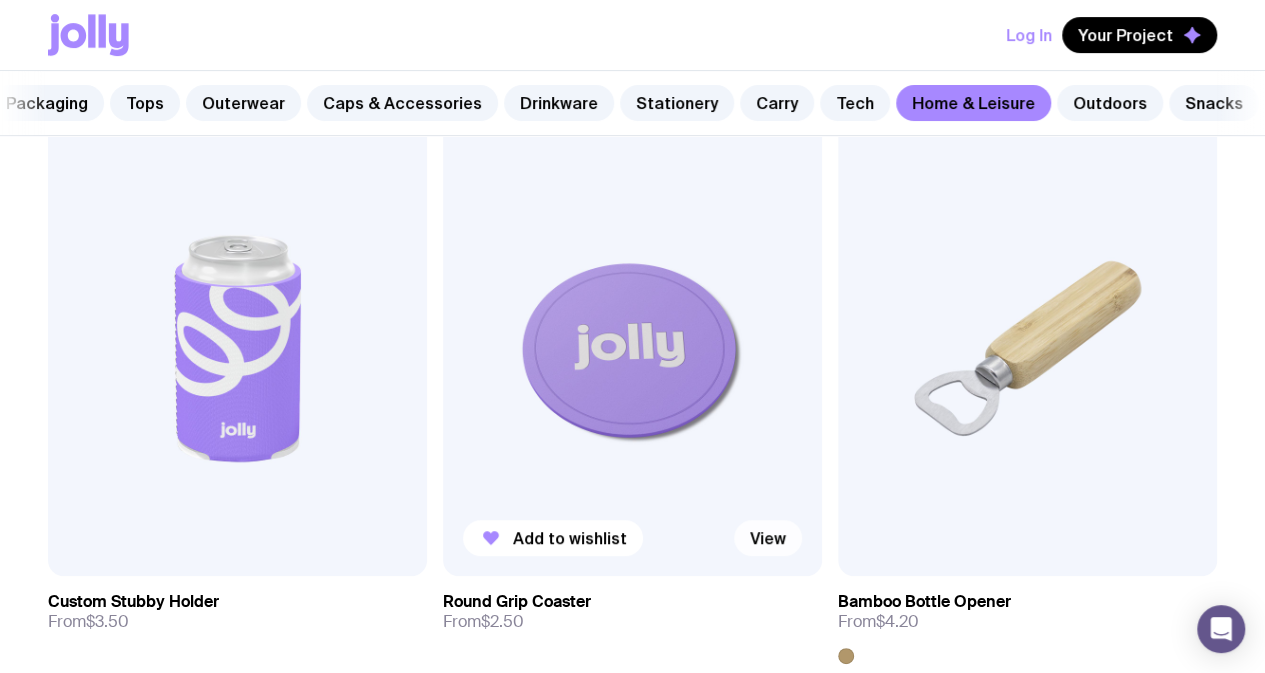 click on "View" at bounding box center [768, 538] 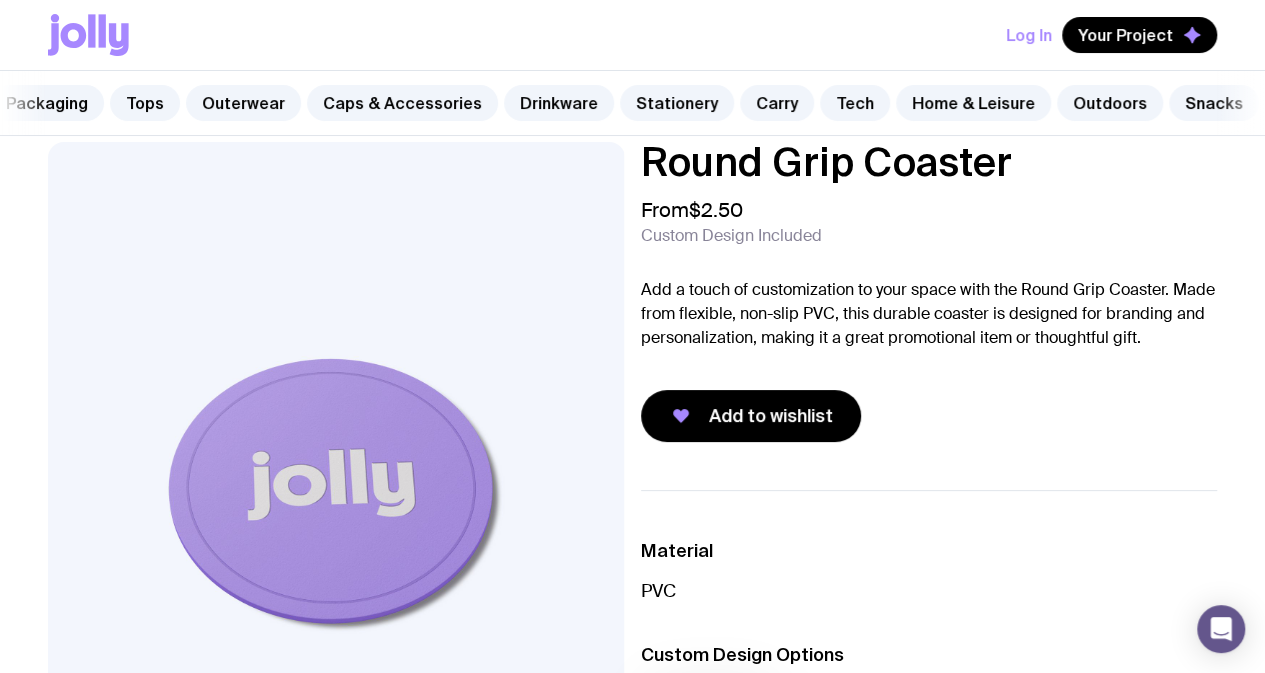 scroll, scrollTop: 0, scrollLeft: 0, axis: both 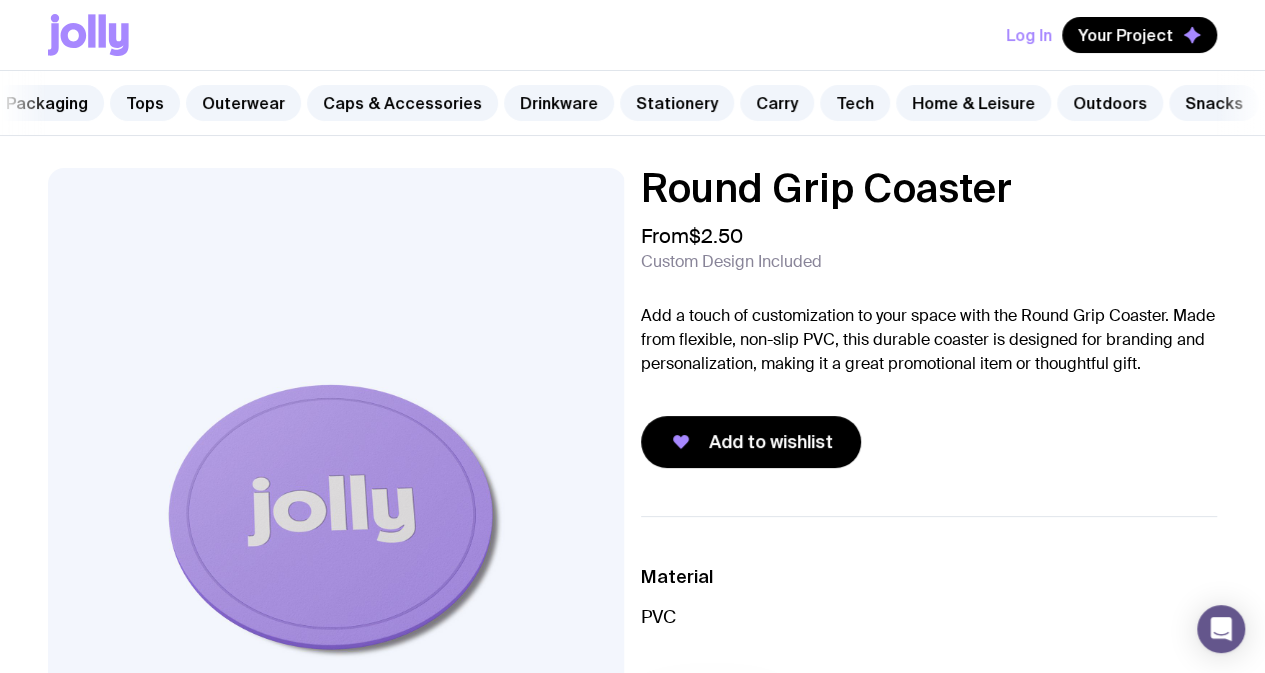click on "Add a touch of customization to your space with the Round Grip Coaster. Made from flexible, non-slip PVC, this durable coaster is designed for branding and personalization, making it a great promotional item or thoughtful gift." 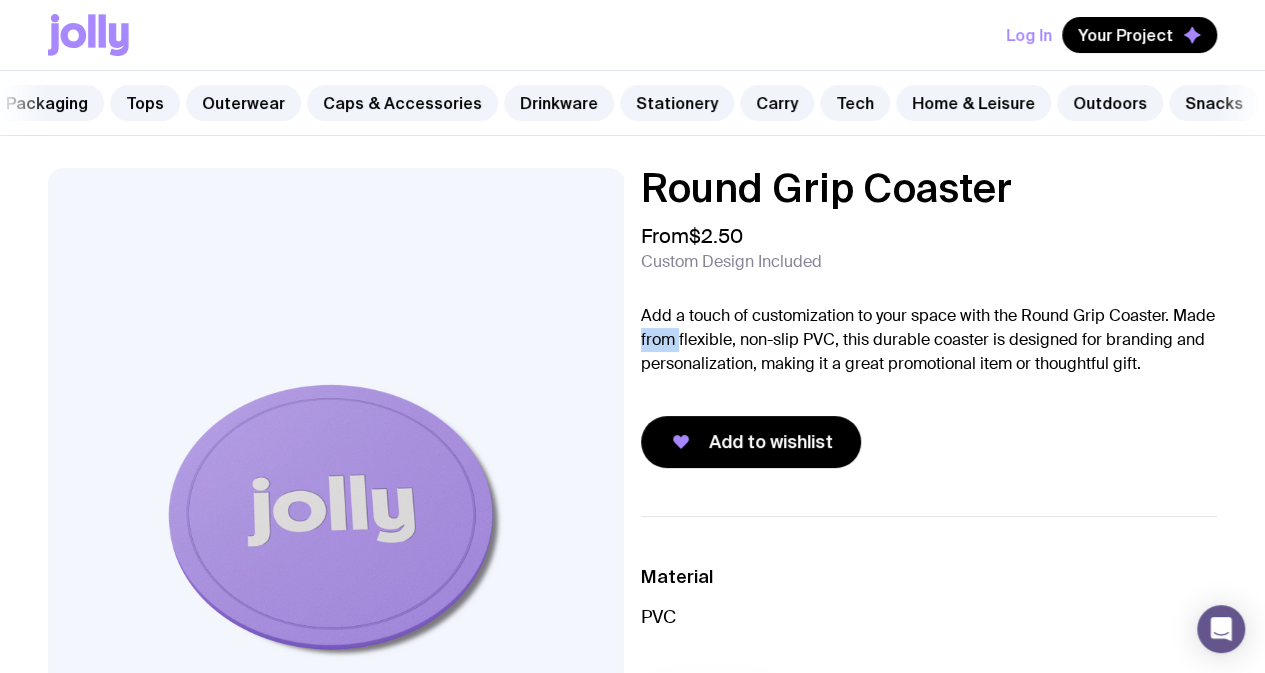 click on "Add a touch of customization to your space with the Round Grip Coaster. Made from flexible, non-slip PVC, this durable coaster is designed for branding and personalization, making it a great promotional item or thoughtful gift." 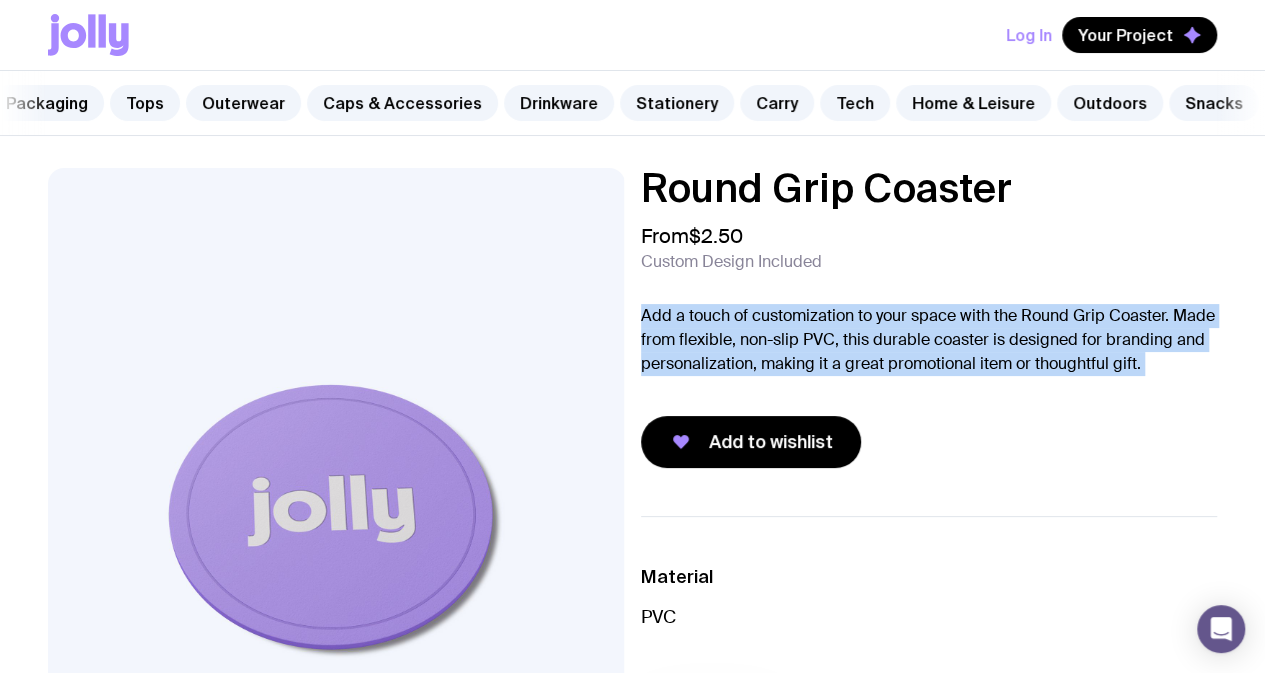 click on "Add a touch of customization to your space with the Round Grip Coaster. Made from flexible, non-slip PVC, this durable coaster is designed for branding and personalization, making it a great promotional item or thoughtful gift." 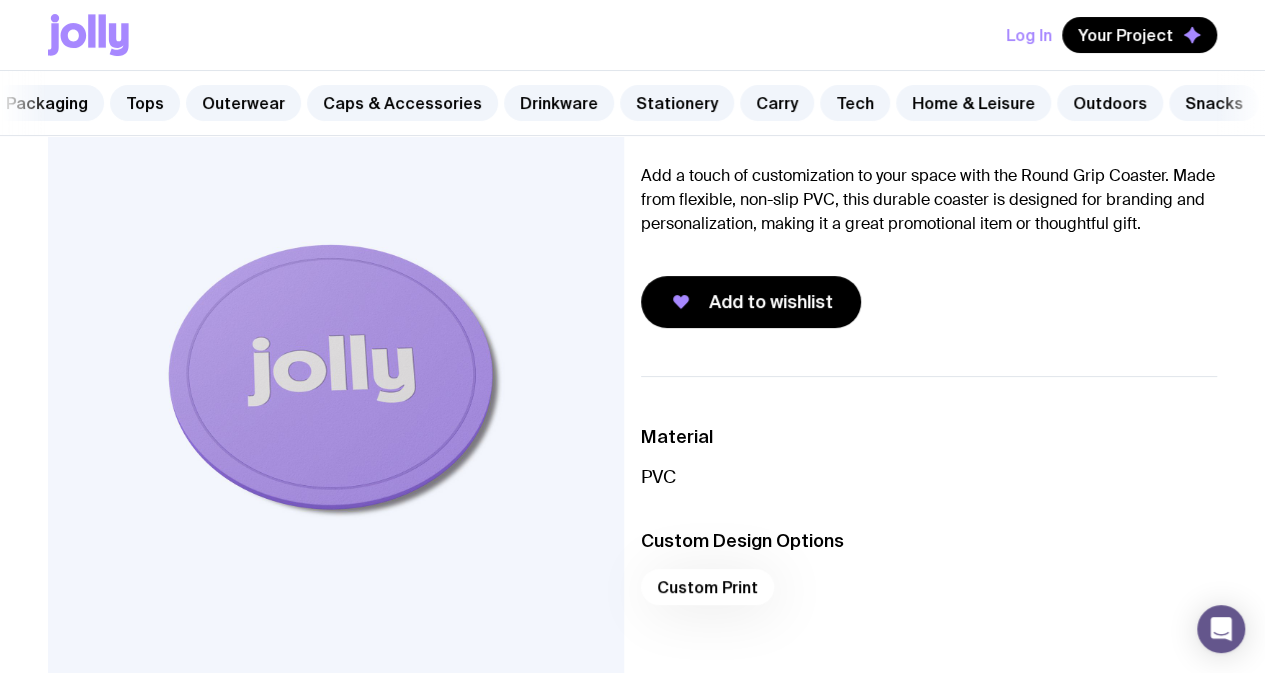 scroll, scrollTop: 100, scrollLeft: 0, axis: vertical 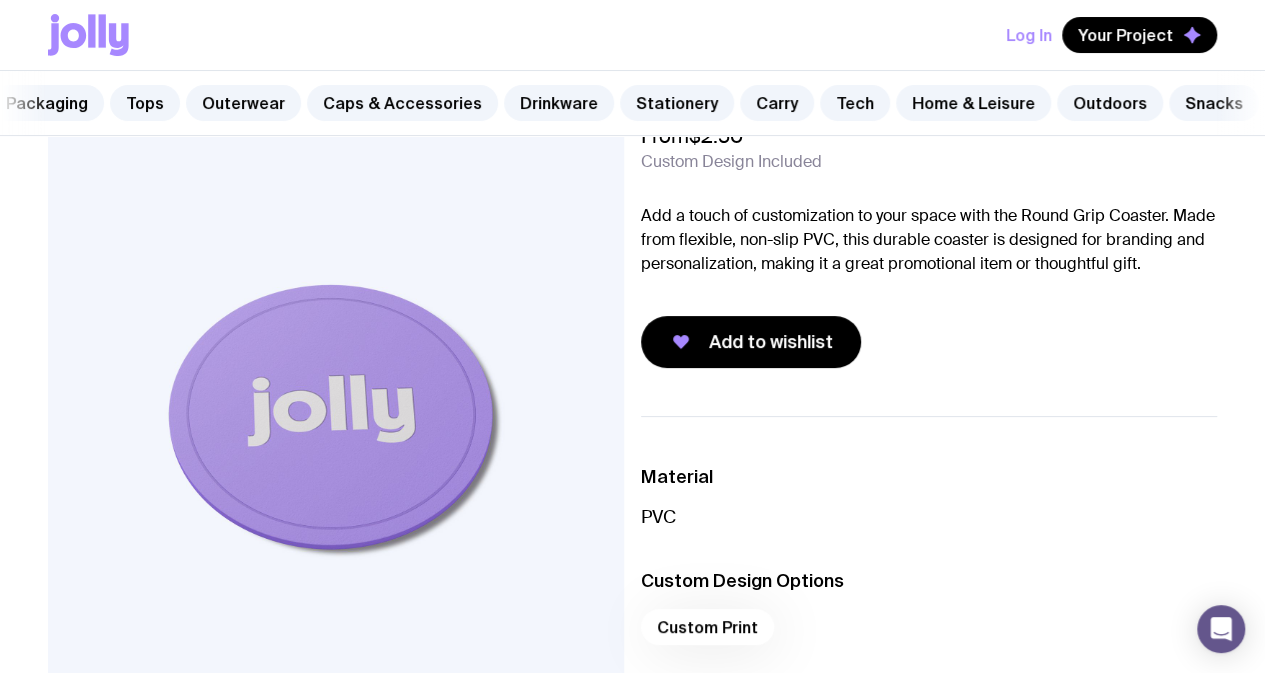 click on "Add a touch of customization to your space with the Round Grip Coaster. Made from flexible, non-slip PVC, this durable coaster is designed for branding and personalization, making it a great promotional item or thoughtful gift." 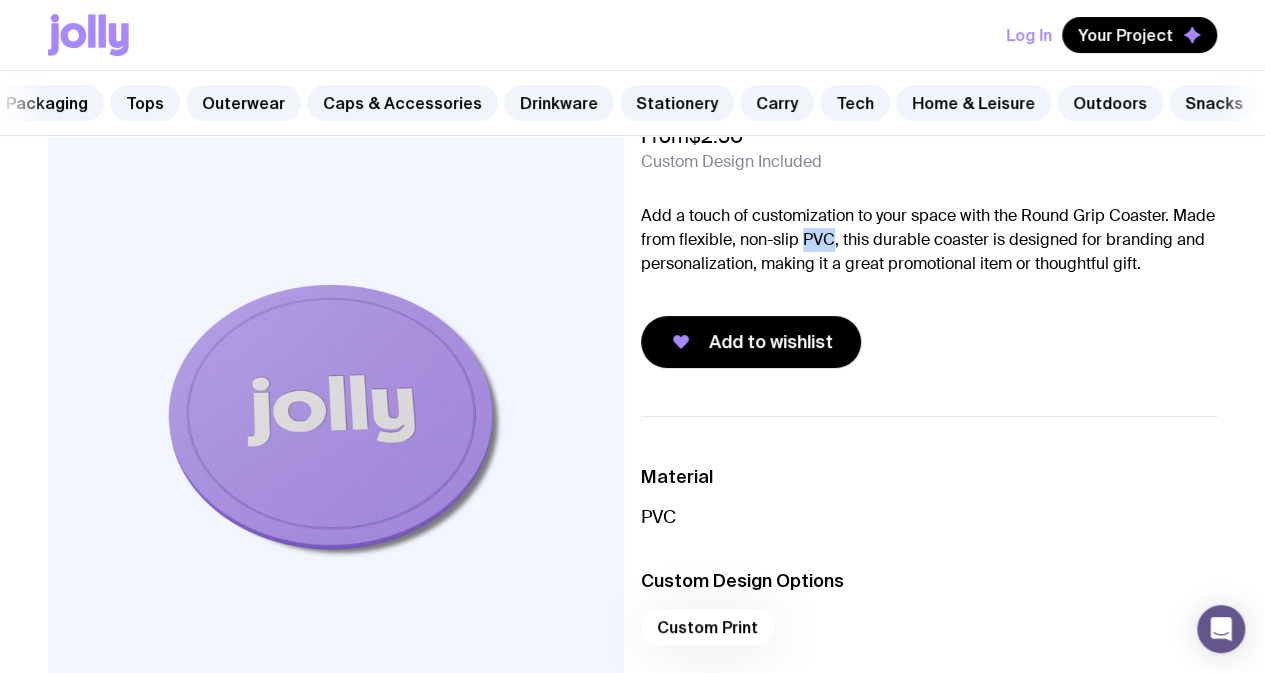 click on "Add a touch of customization to your space with the Round Grip Coaster. Made from flexible, non-slip PVC, this durable coaster is designed for branding and personalization, making it a great promotional item or thoughtful gift." 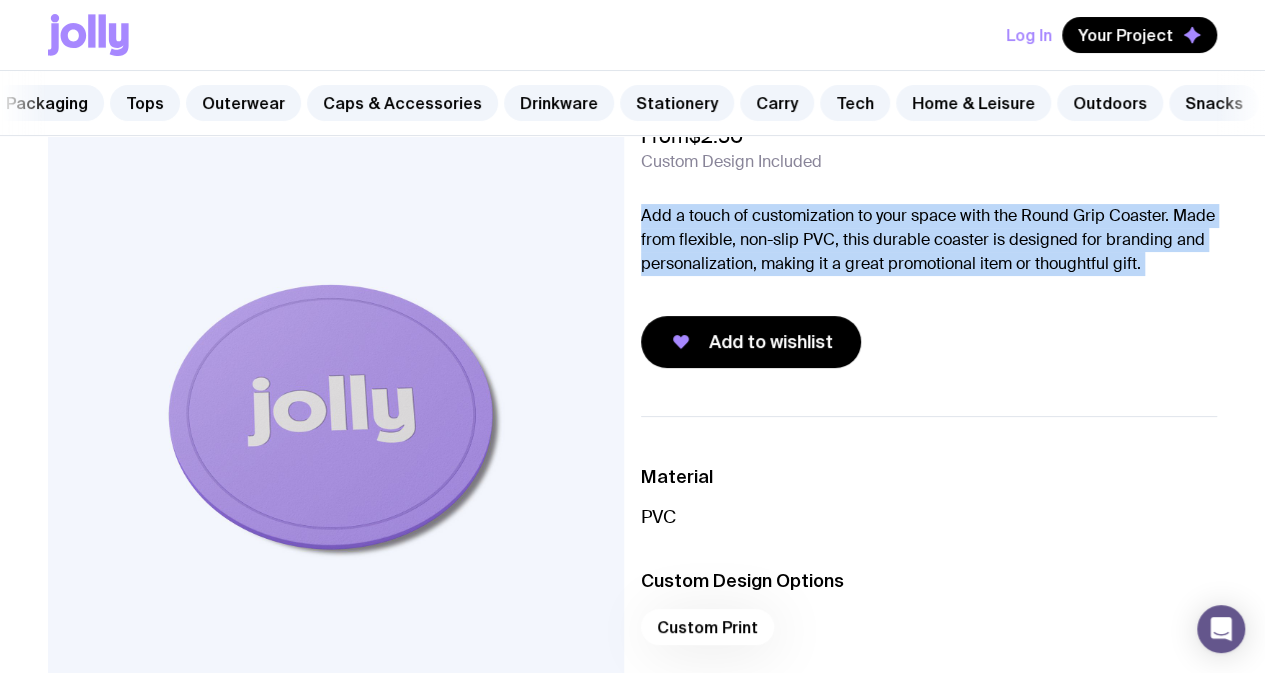 click on "Add a touch of customization to your space with the Round Grip Coaster. Made from flexible, non-slip PVC, this durable coaster is designed for branding and personalization, making it a great promotional item or thoughtful gift." 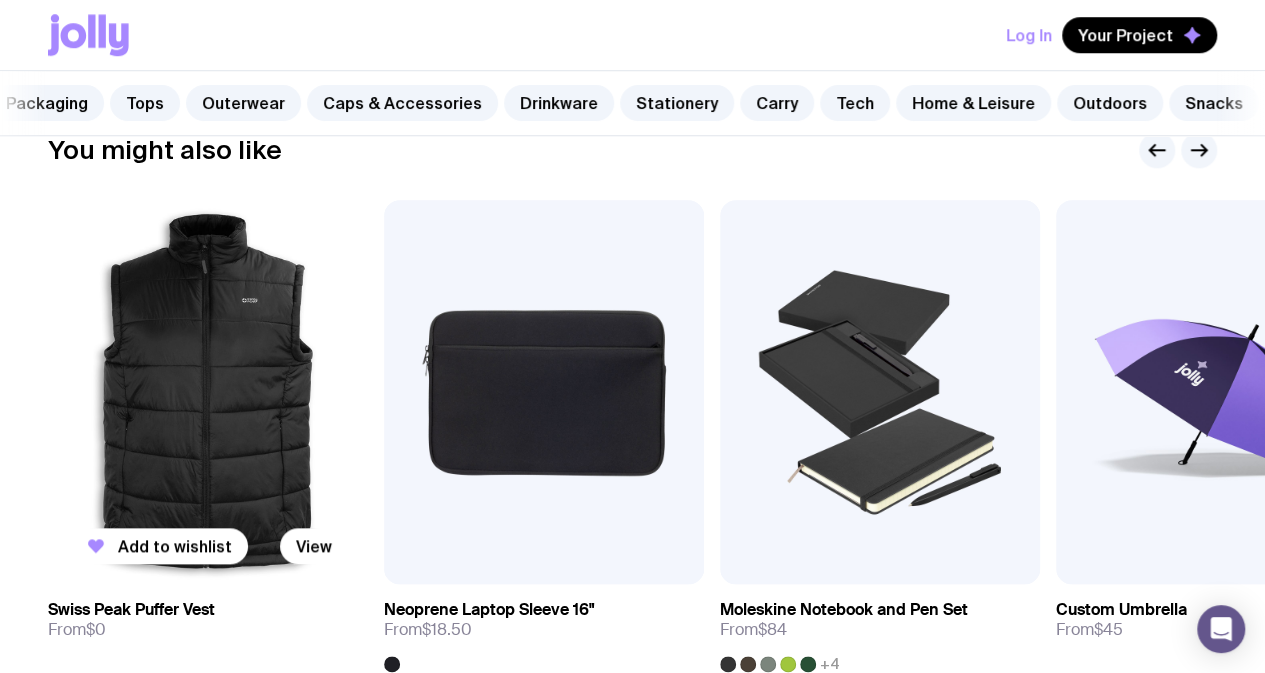 scroll, scrollTop: 900, scrollLeft: 0, axis: vertical 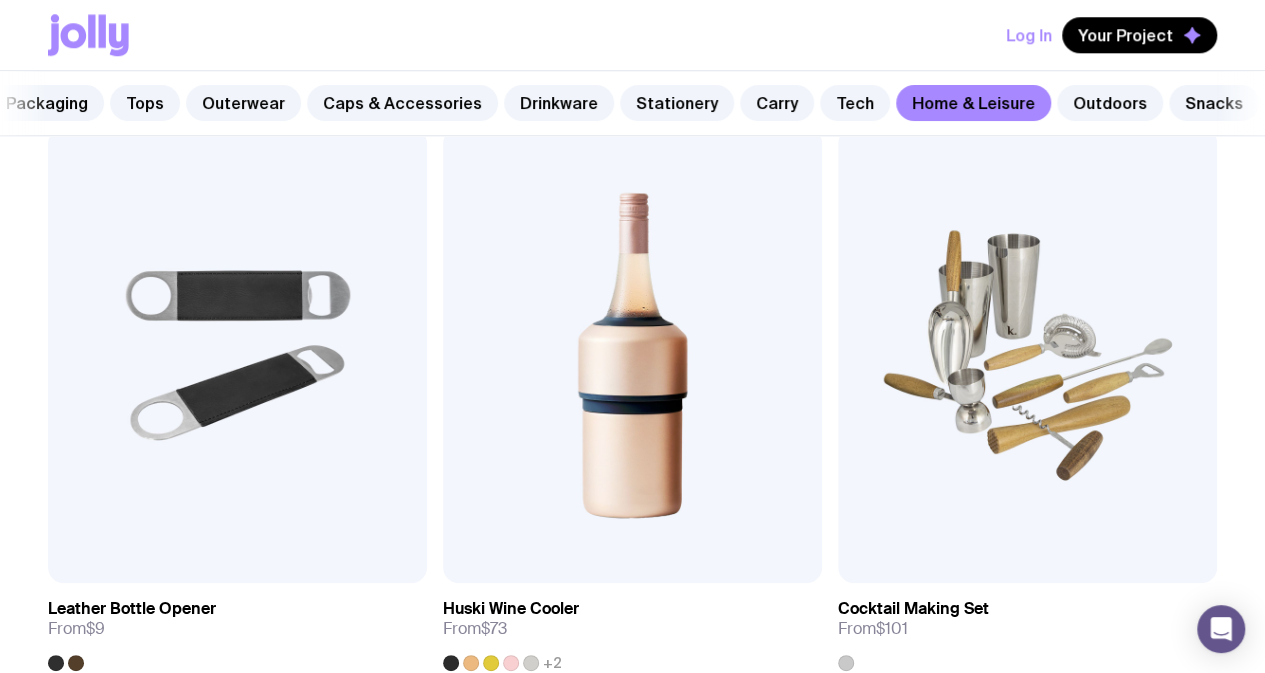 click on "View" at bounding box center (768, 1151) 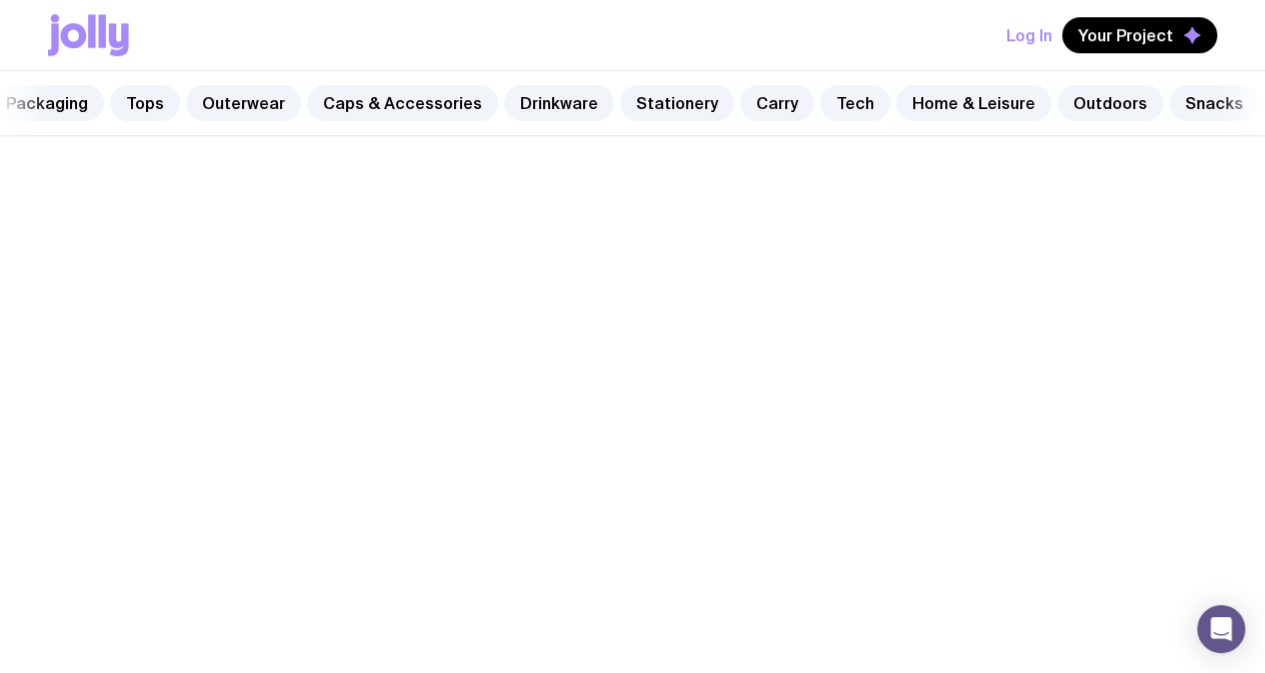 scroll, scrollTop: 0, scrollLeft: 0, axis: both 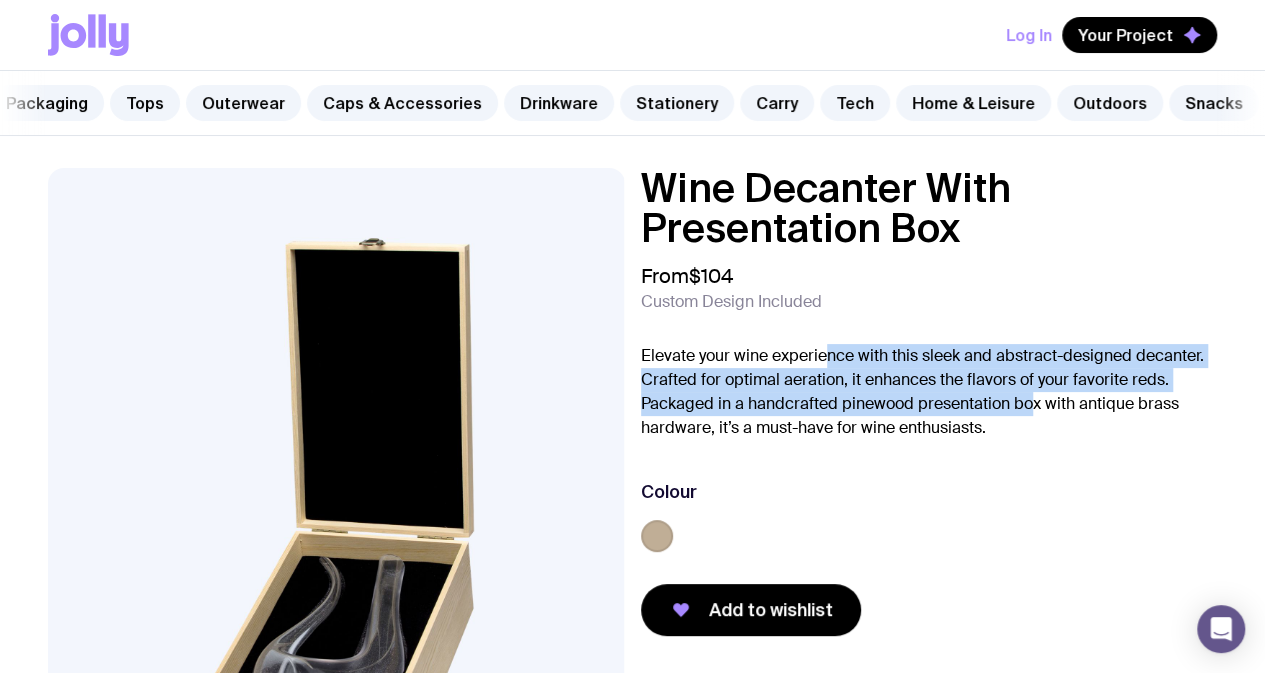 drag, startPoint x: 858, startPoint y: 359, endPoint x: 1161, endPoint y: 430, distance: 311.20734 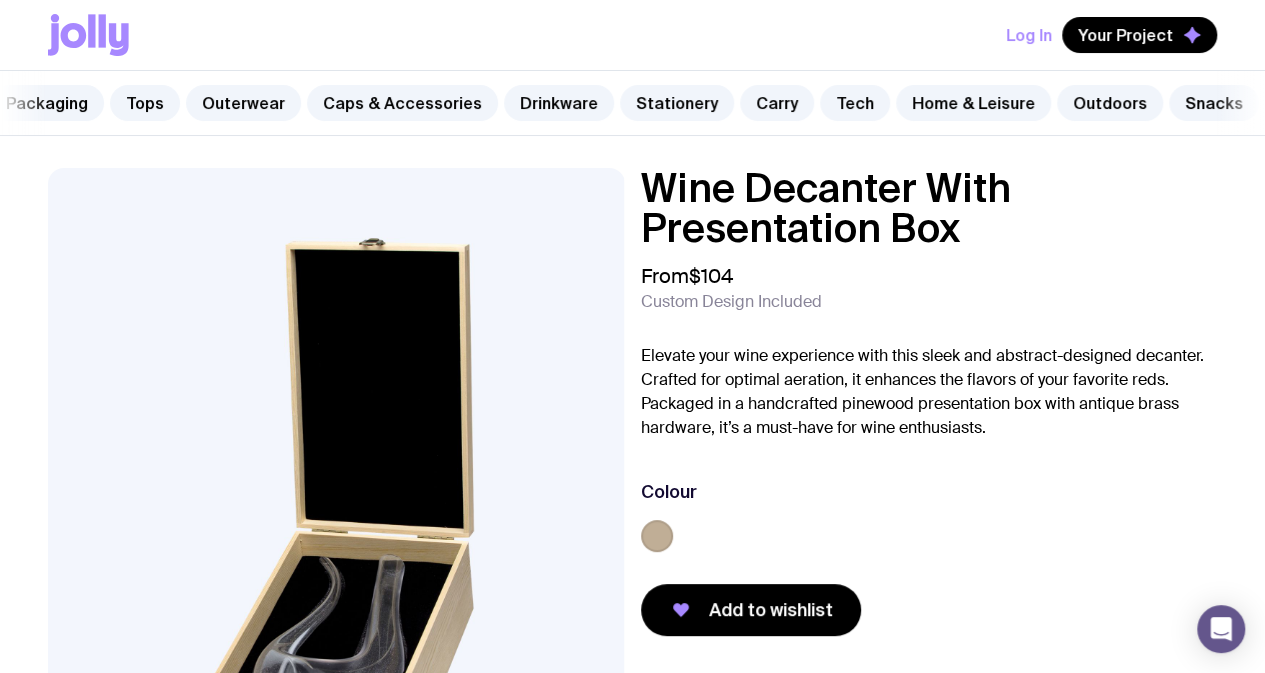 click on "Elevate your wine experience with this sleek and abstract-designed decanter. Crafted for optimal aeration, it enhances the flavors of your favorite reds. Packaged in a handcrafted pinewood presentation box with antique brass hardware, it’s a must-have for wine enthusiasts." 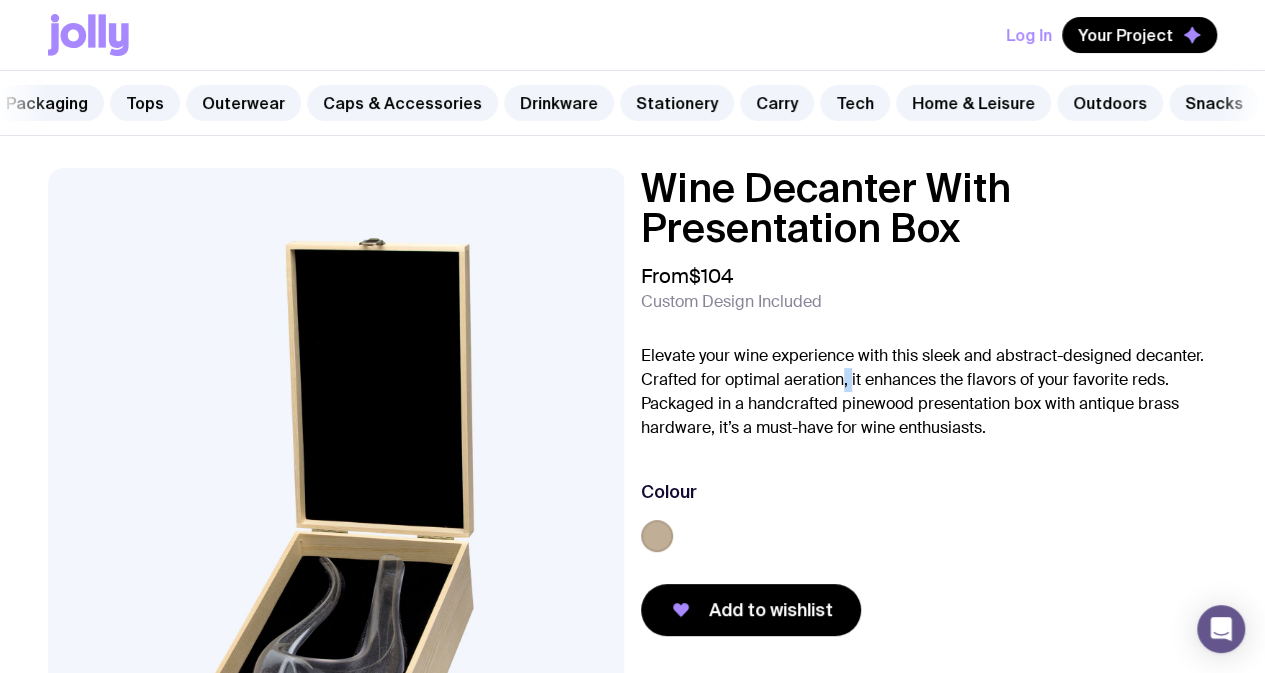 click on "Elevate your wine experience with this sleek and abstract-designed decanter. Crafted for optimal aeration, it enhances the flavors of your favorite reds. Packaged in a handcrafted pinewood presentation box with antique brass hardware, it’s a must-have for wine enthusiasts." 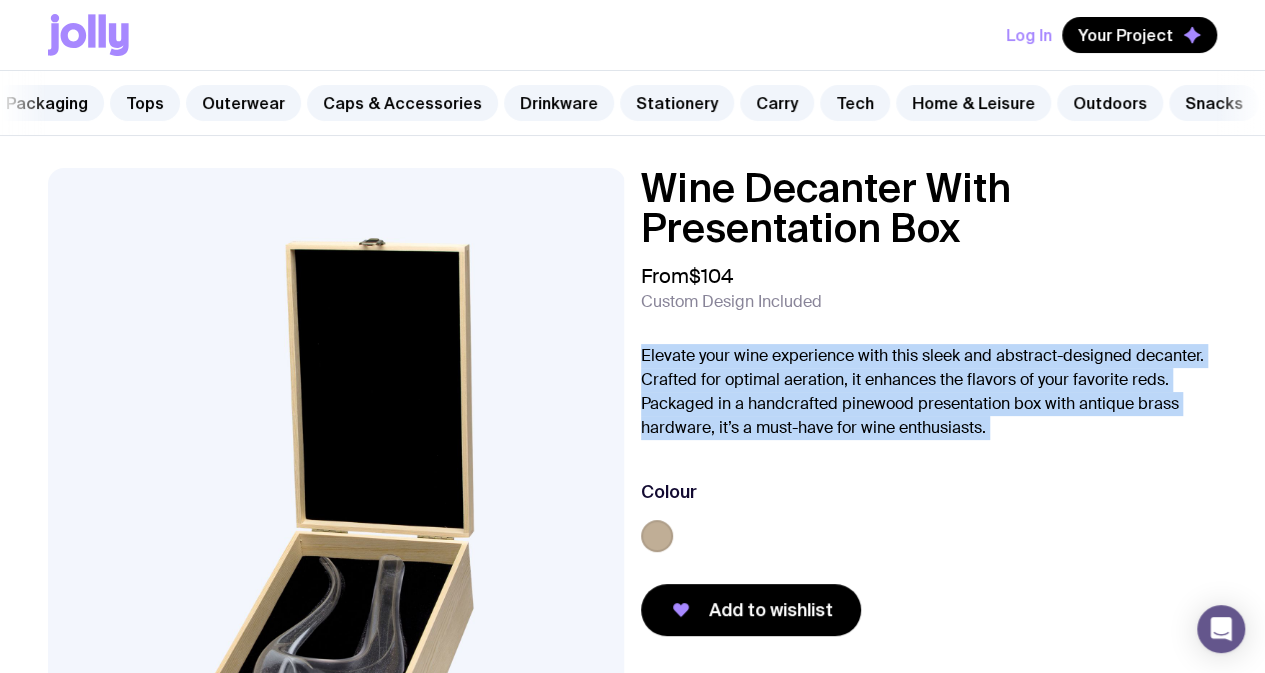 click on "Elevate your wine experience with this sleek and abstract-designed decanter. Crafted for optimal aeration, it enhances the flavors of your favorite reds. Packaged in a handcrafted pinewood presentation box with antique brass hardware, it’s a must-have for wine enthusiasts." 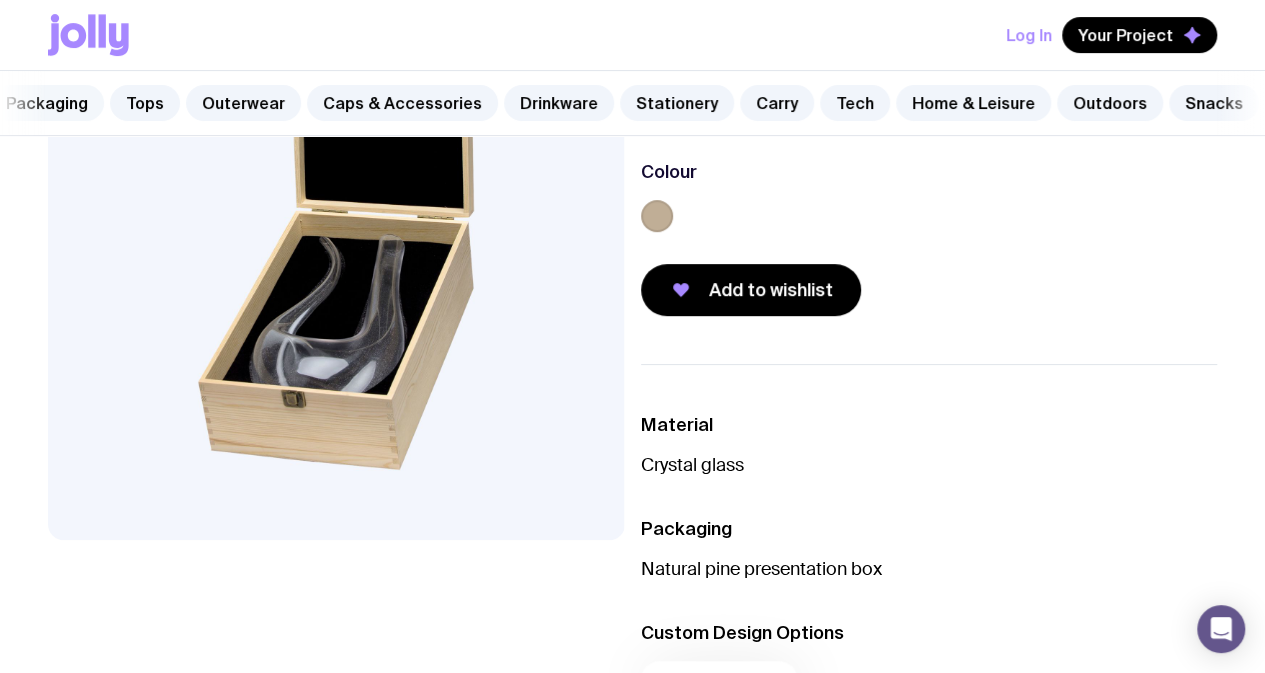 scroll, scrollTop: 200, scrollLeft: 0, axis: vertical 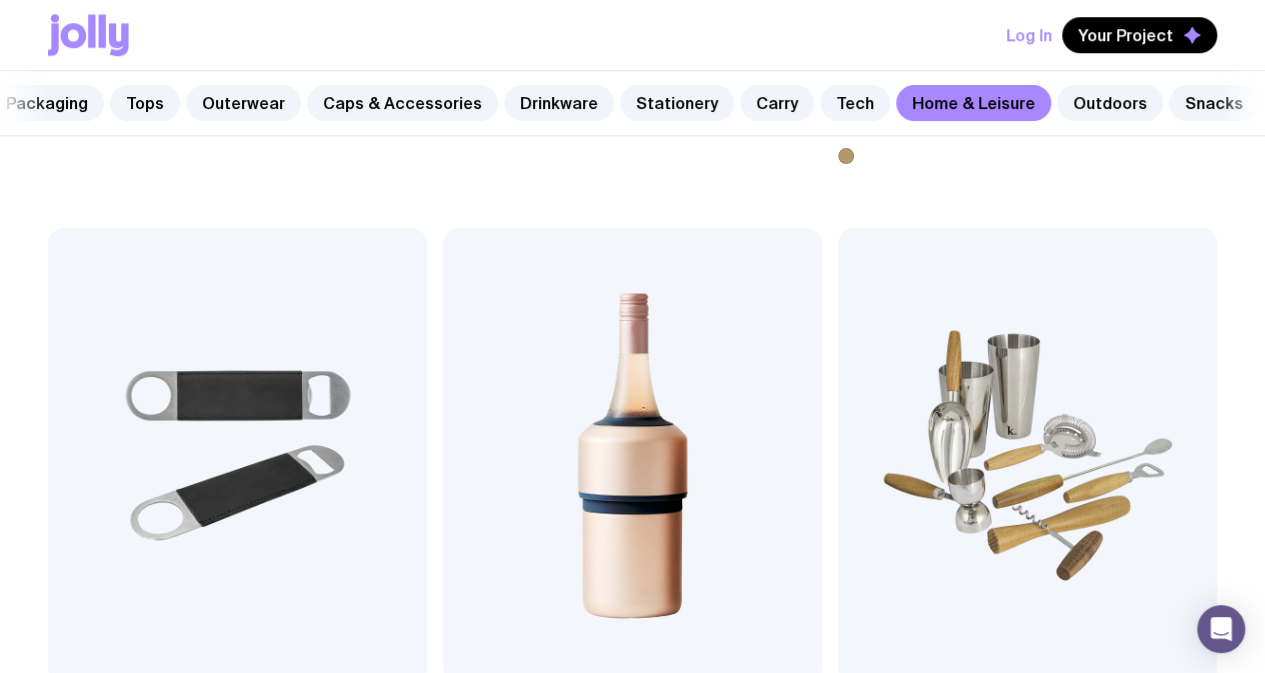 click on "View" at bounding box center (373, 1251) 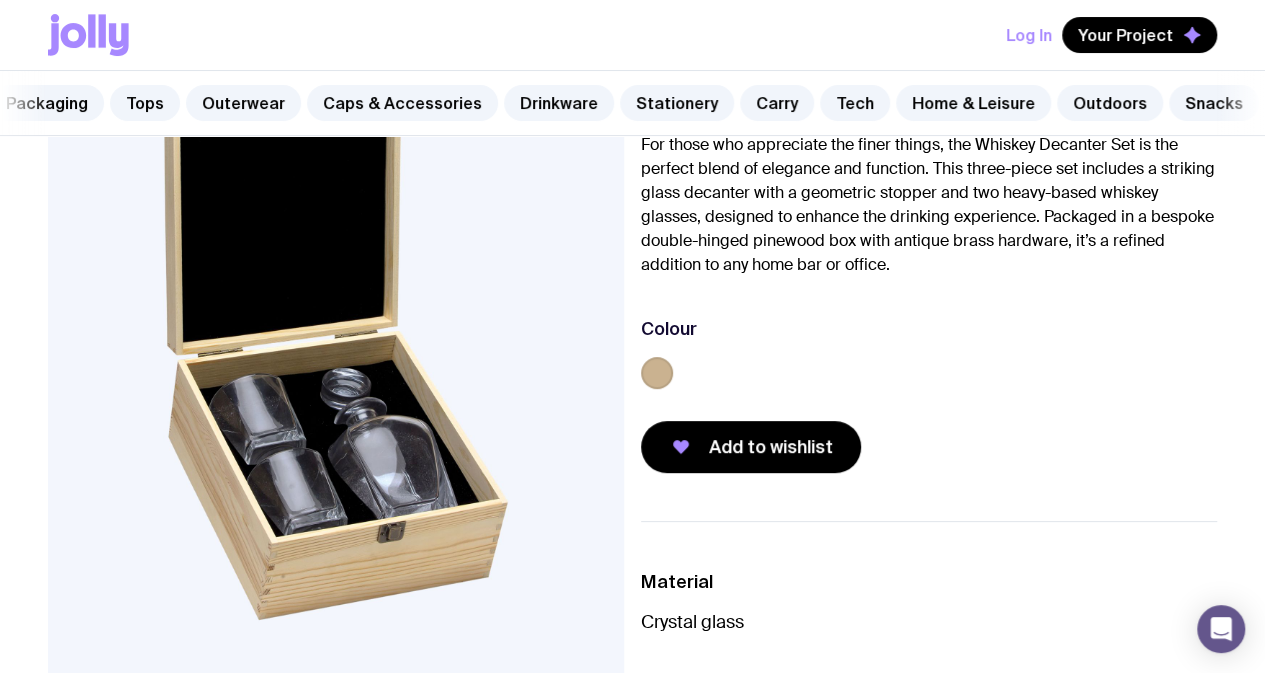 scroll, scrollTop: 300, scrollLeft: 0, axis: vertical 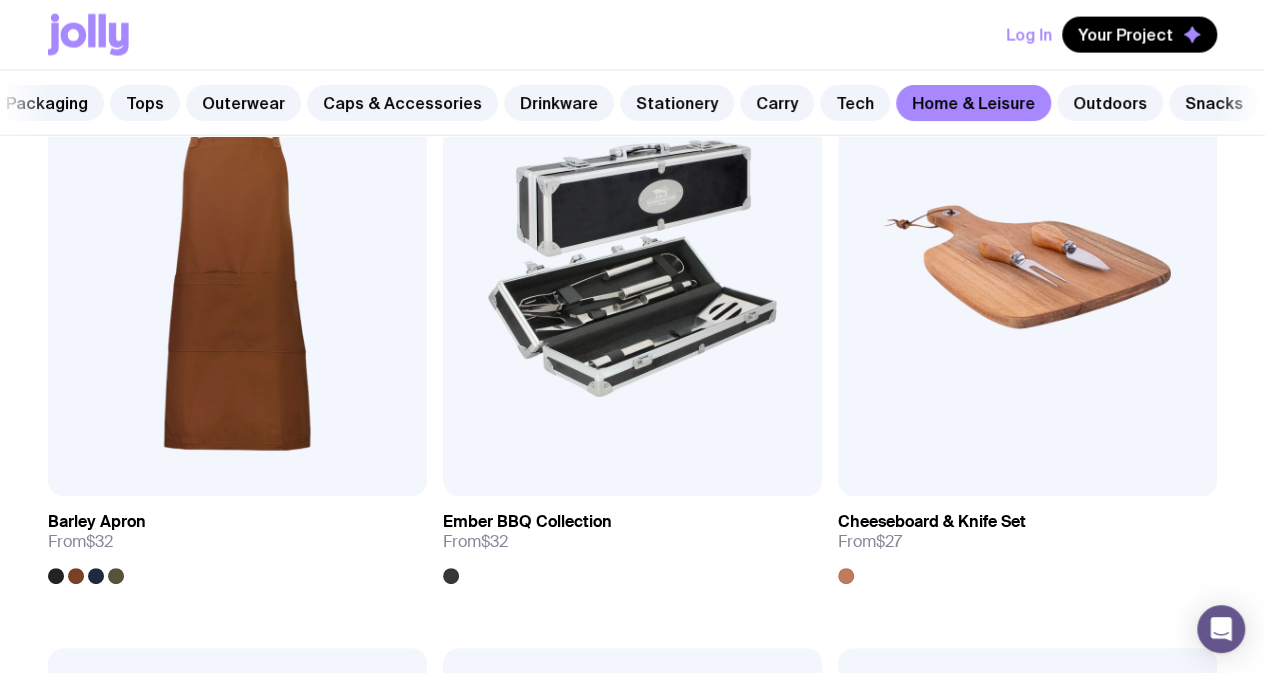 click on "View" at bounding box center [373, 2279] 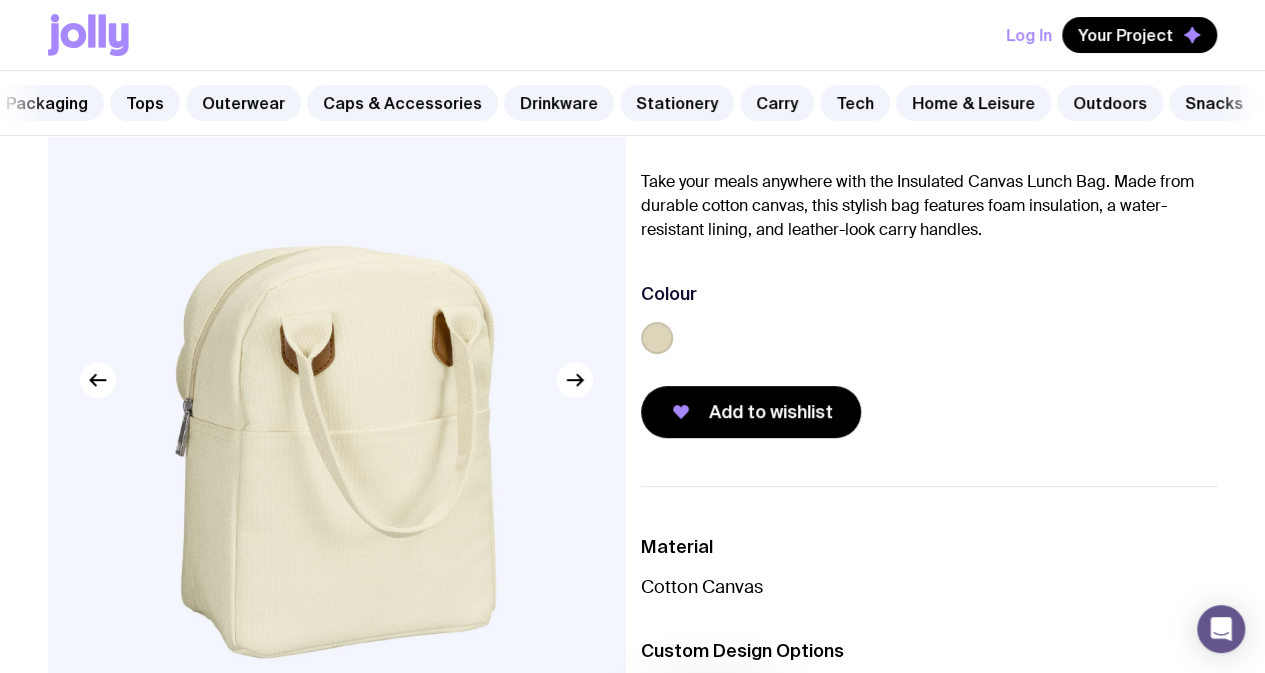 scroll, scrollTop: 200, scrollLeft: 0, axis: vertical 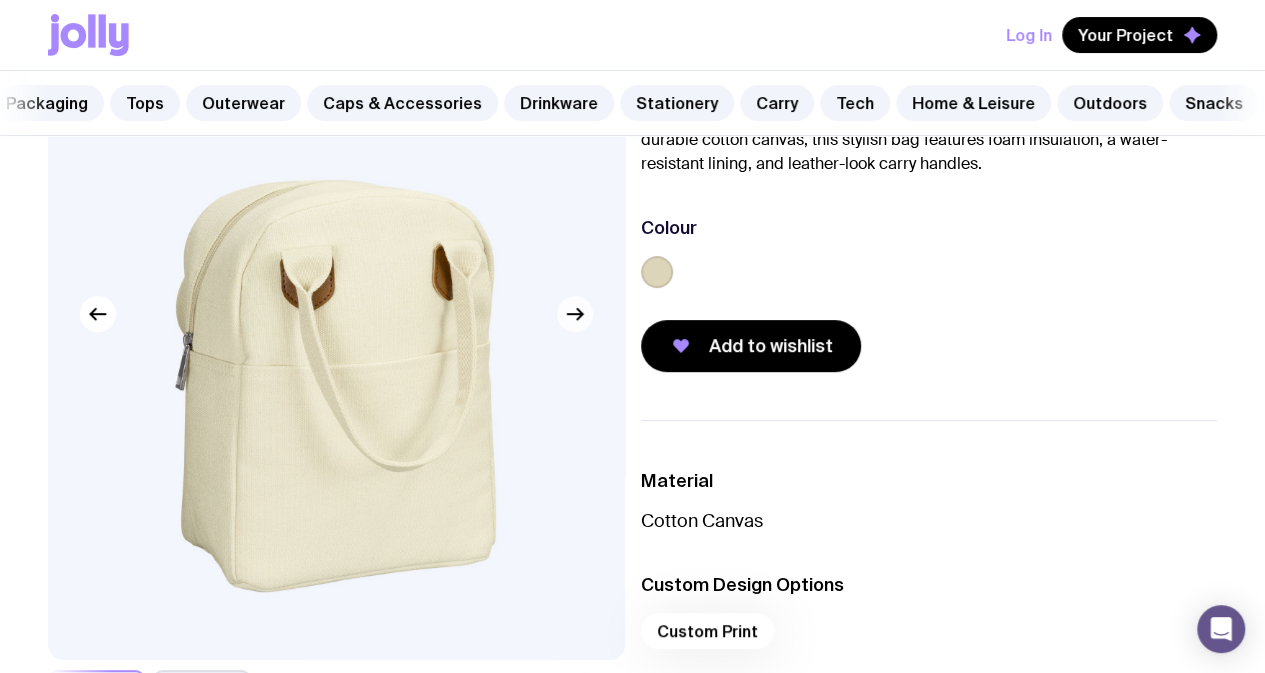 click at bounding box center (575, 314) 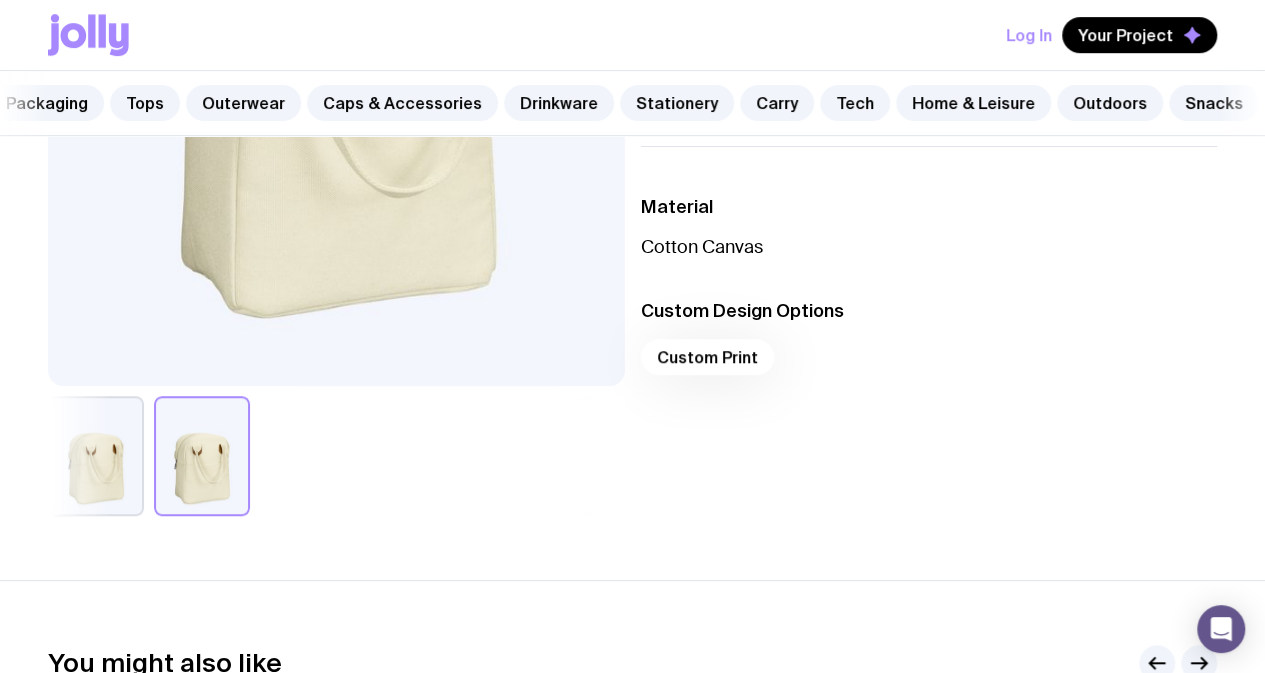 scroll, scrollTop: 500, scrollLeft: 0, axis: vertical 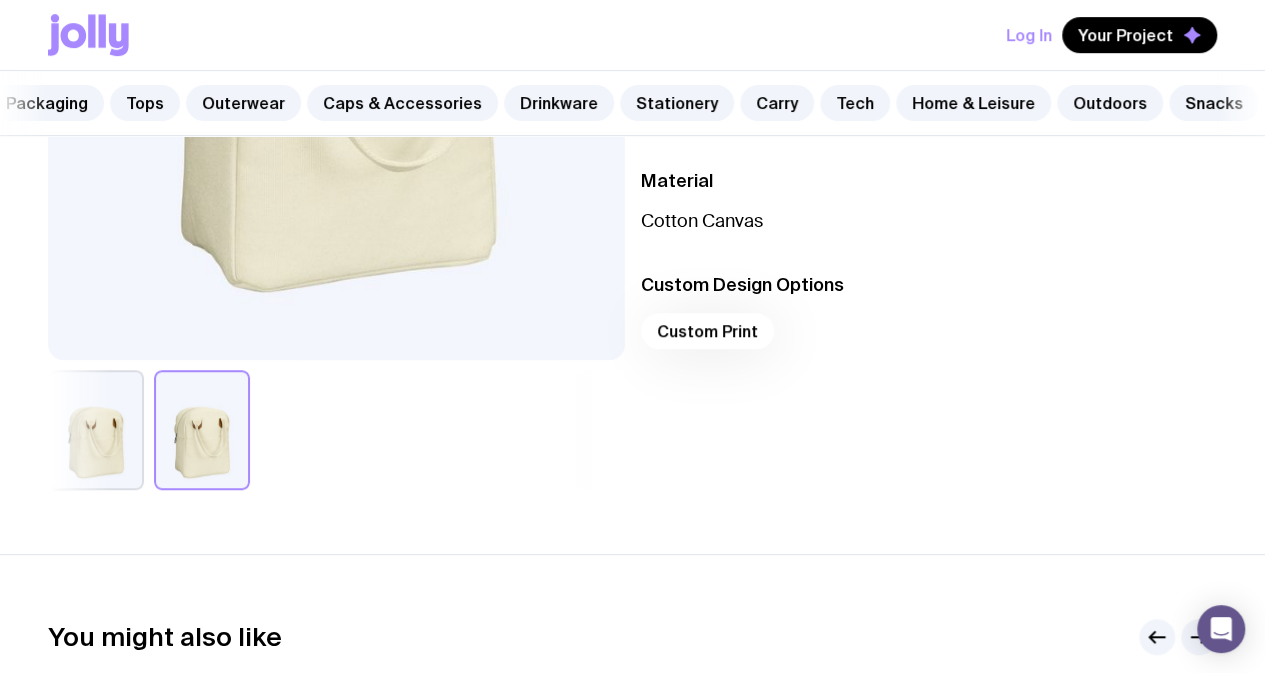 click at bounding box center [96, 430] 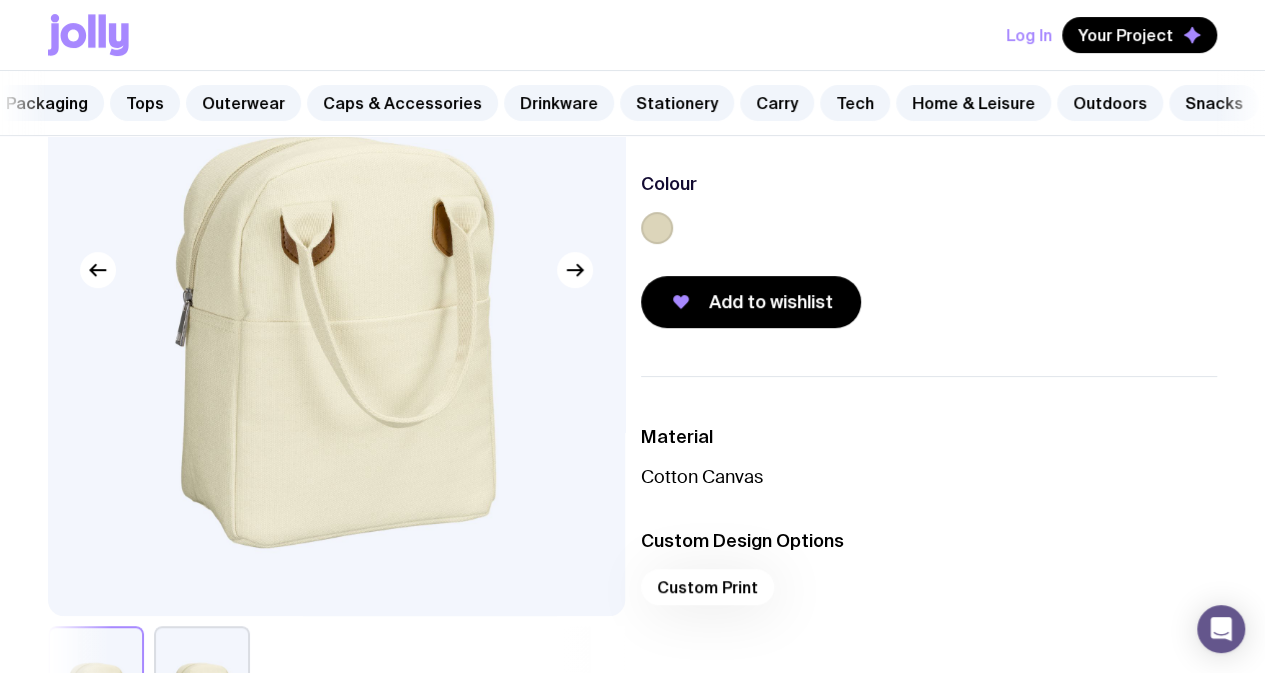 scroll, scrollTop: 0, scrollLeft: 0, axis: both 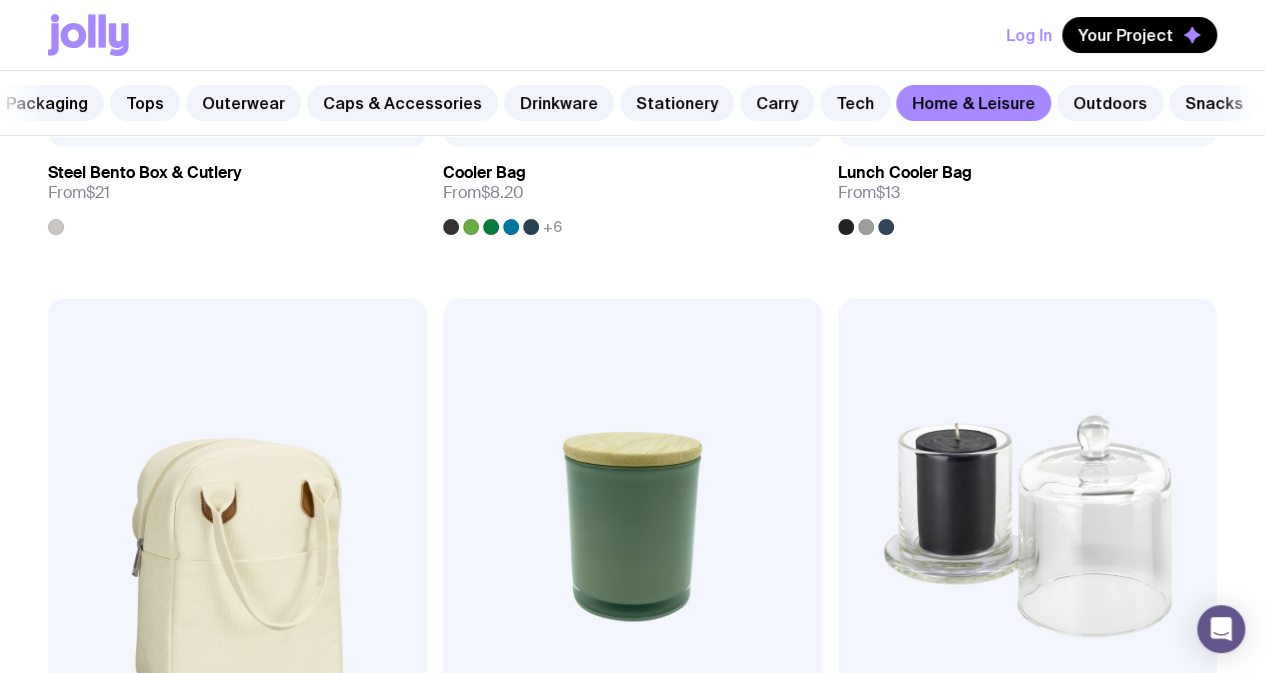click on "View" at bounding box center [768, 2536] 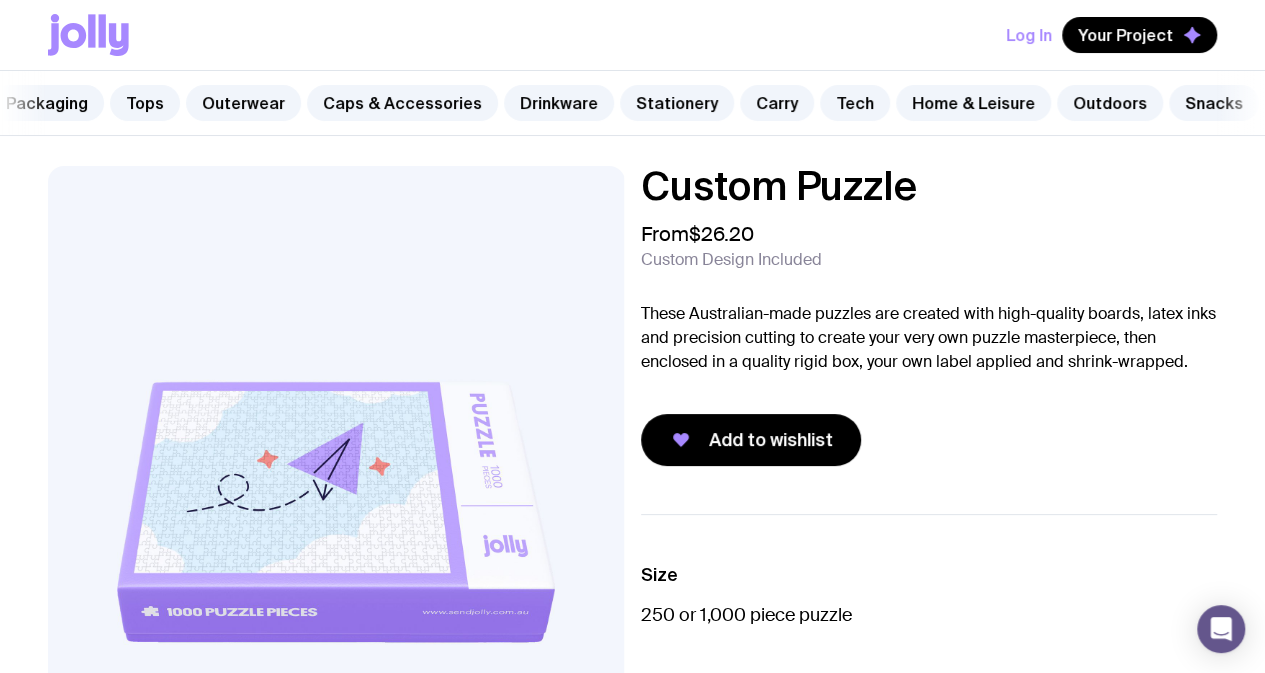 scroll, scrollTop: 0, scrollLeft: 0, axis: both 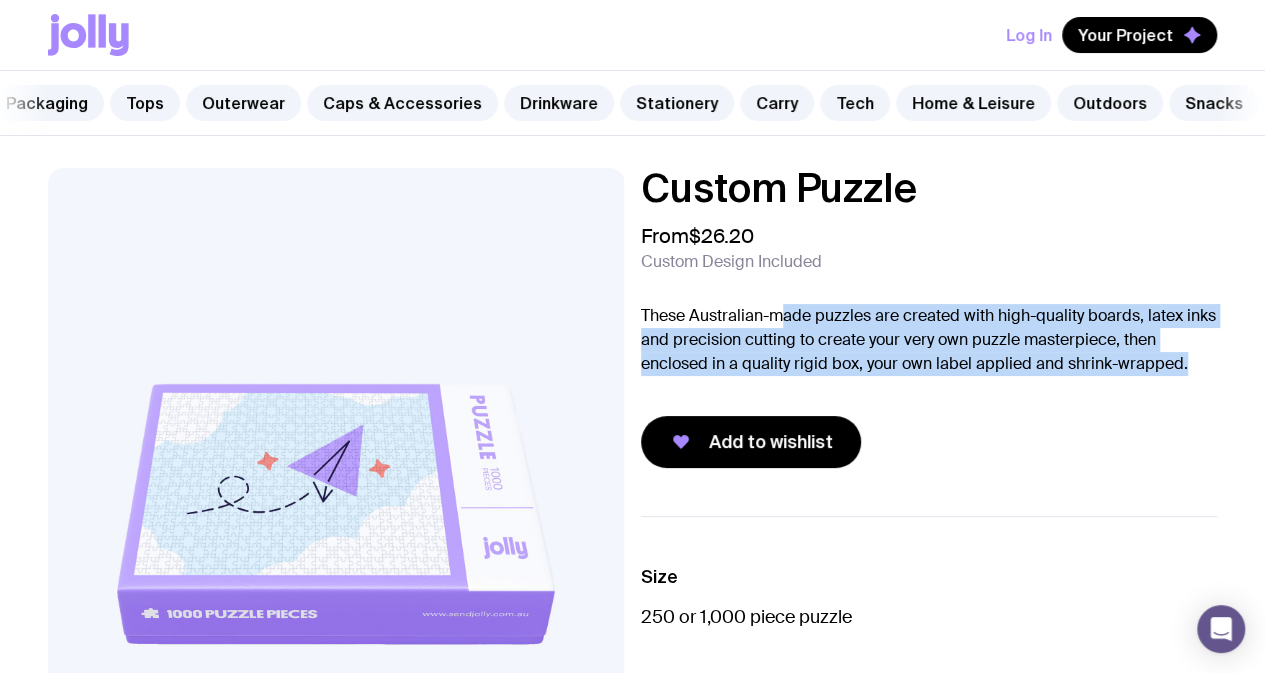 drag, startPoint x: 818, startPoint y: 323, endPoint x: 827, endPoint y: 408, distance: 85.47514 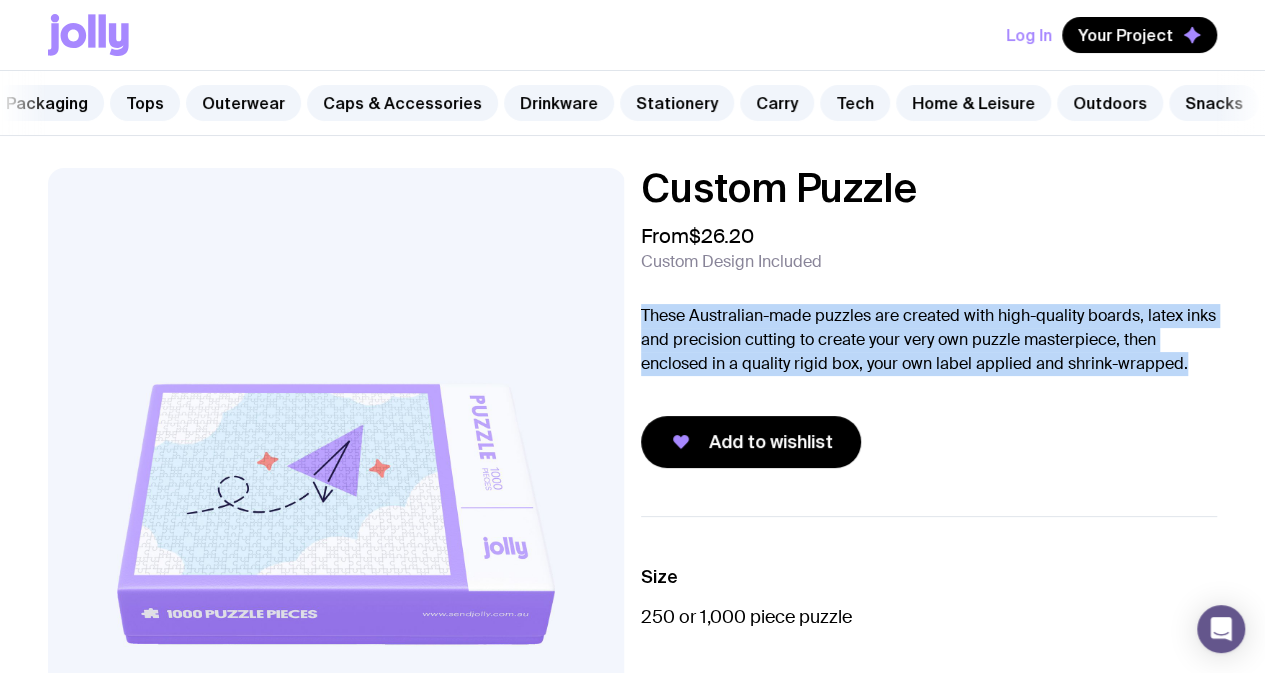 drag, startPoint x: 742, startPoint y: 408, endPoint x: 665, endPoint y: 297, distance: 135.09256 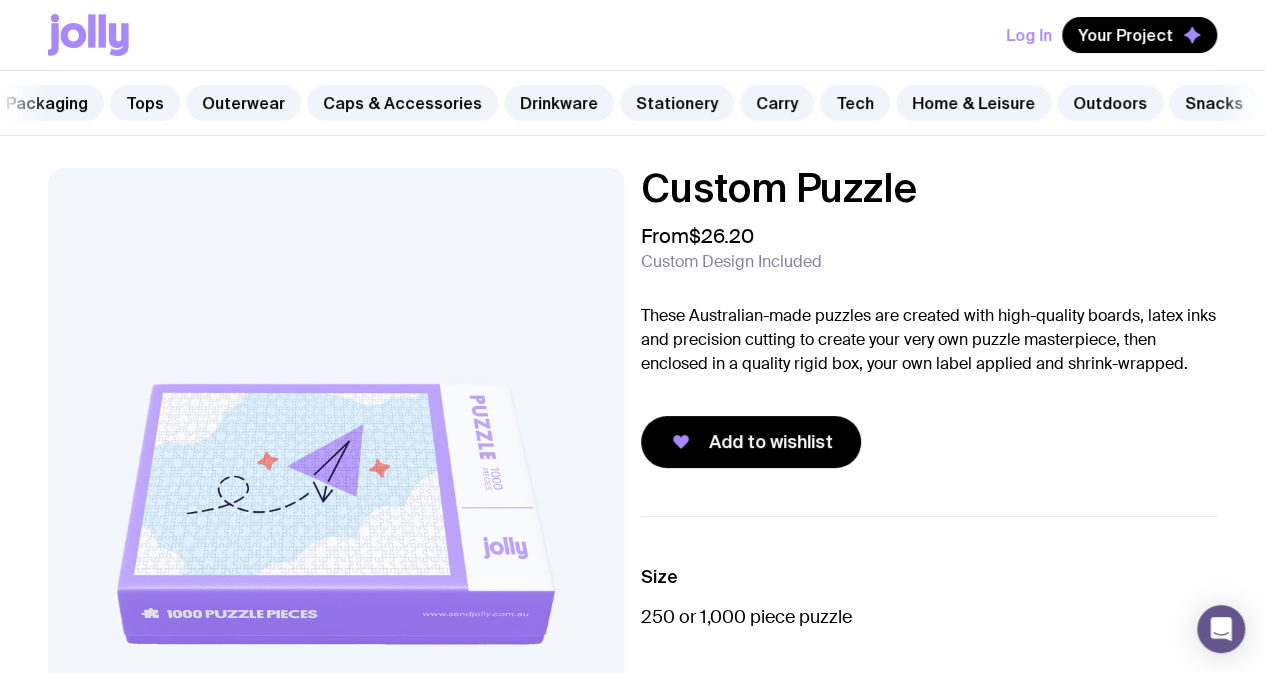 scroll, scrollTop: 0, scrollLeft: 0, axis: both 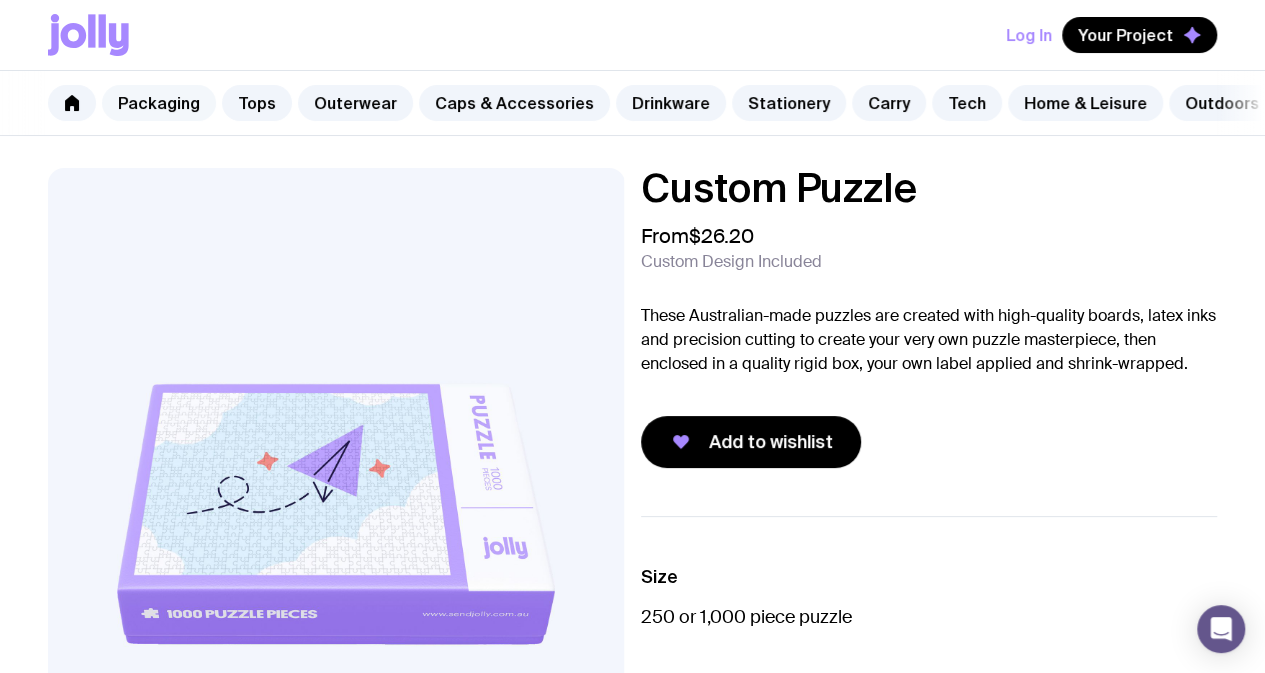 click on "Packaging" 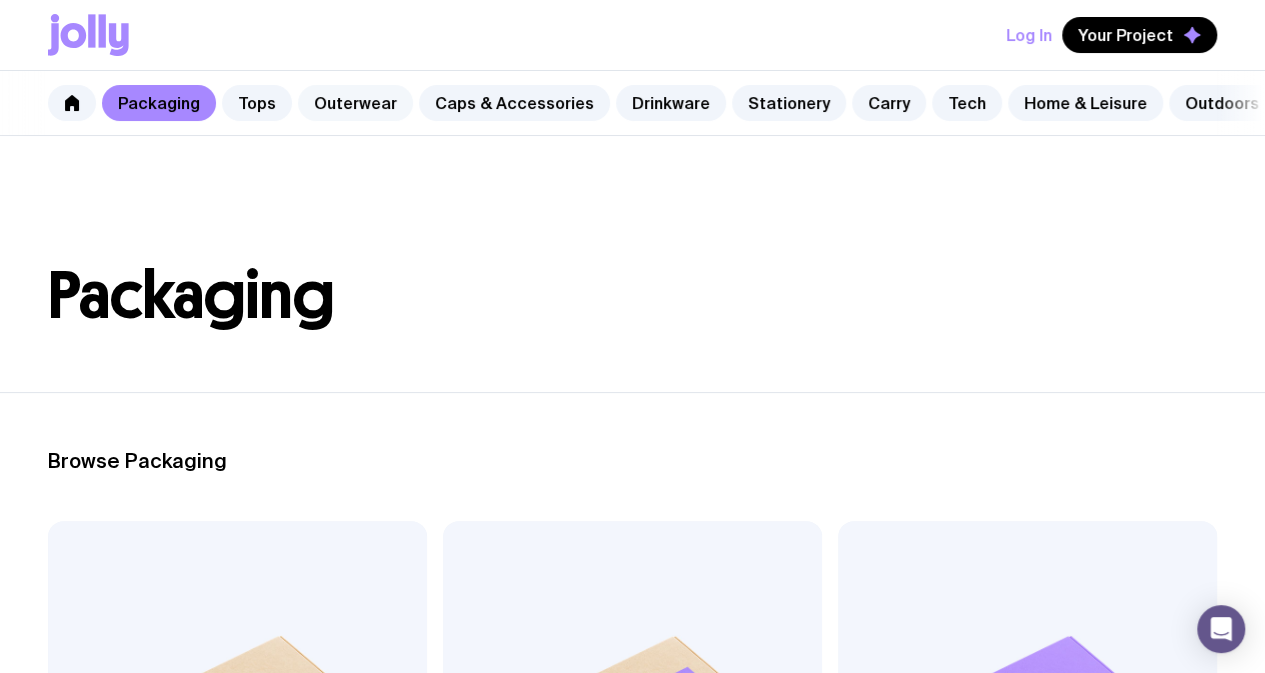 click on "Outerwear" 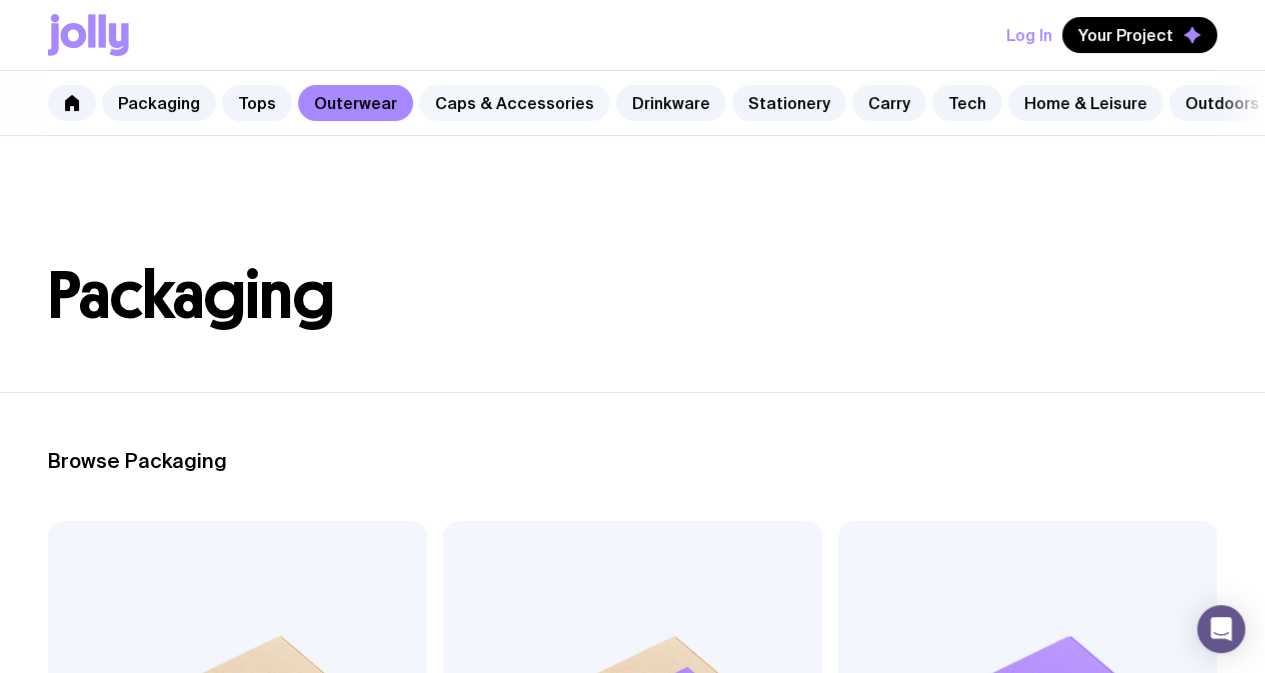 click on "Caps & Accessories" 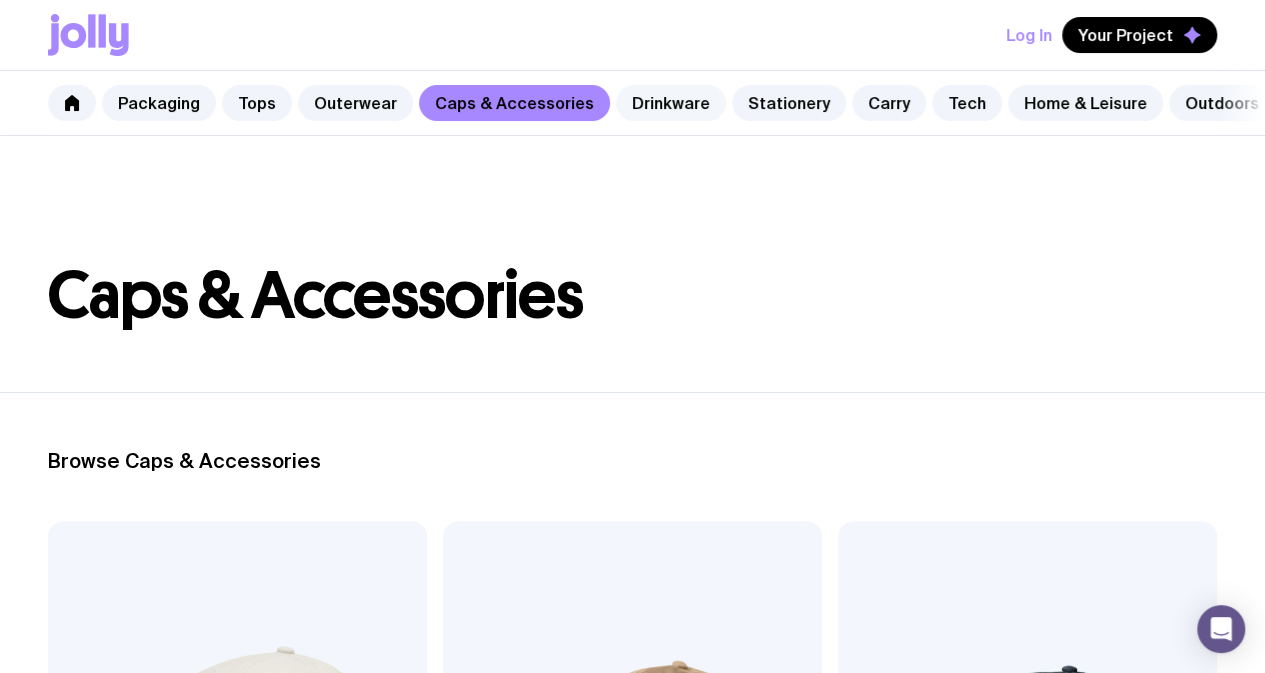 click on "Drinkware" 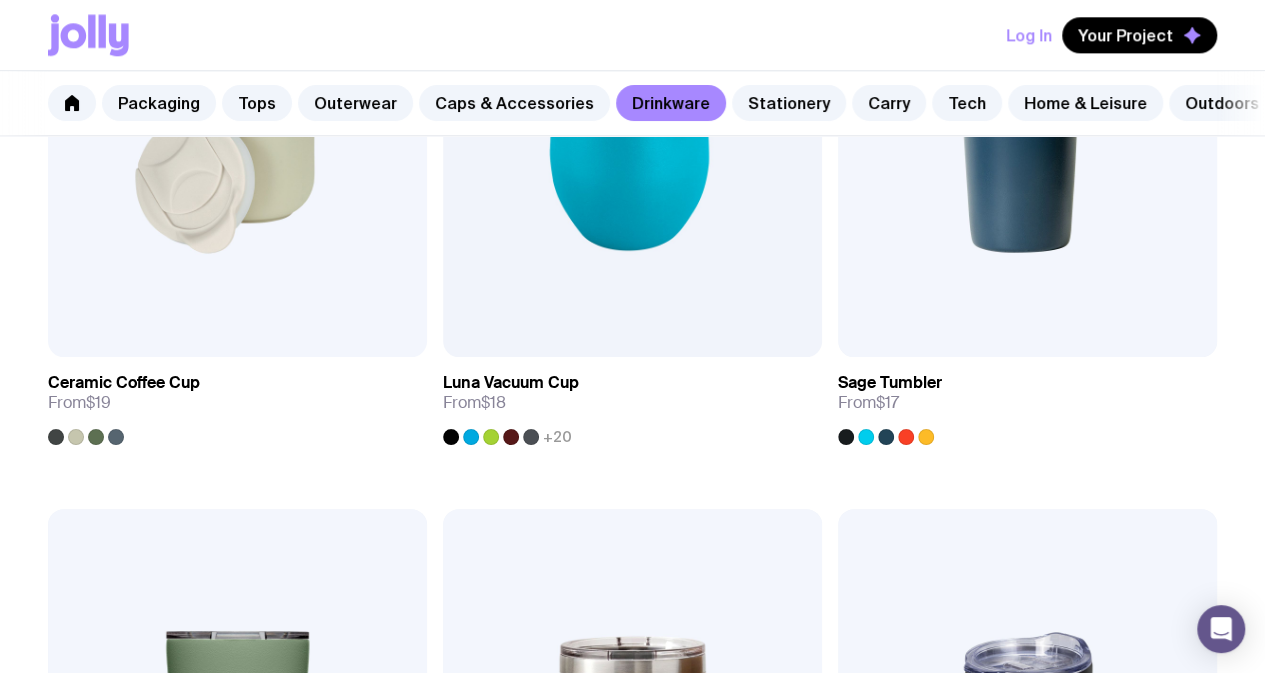 scroll, scrollTop: 1000, scrollLeft: 0, axis: vertical 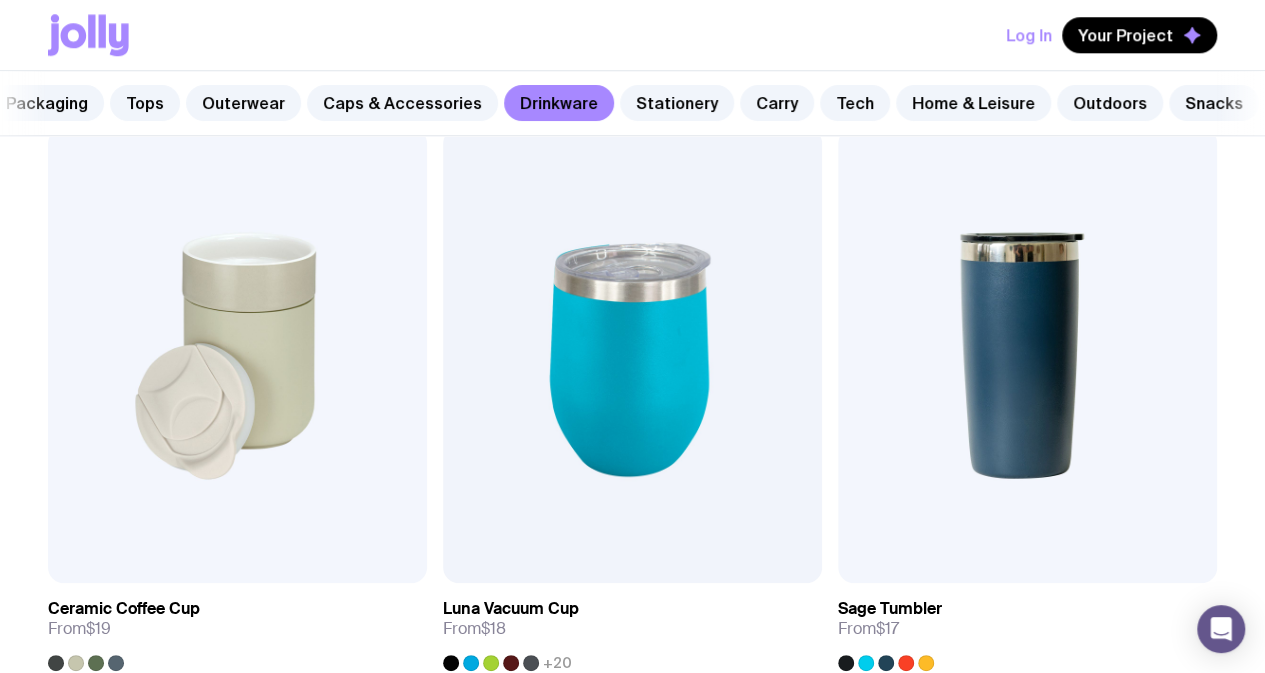 click on "Packaging Tops Outerwear Caps & Accessories Drinkware Stationery Carry Tech Home & Leisure Outdoors Snacks" at bounding box center [632, 103] 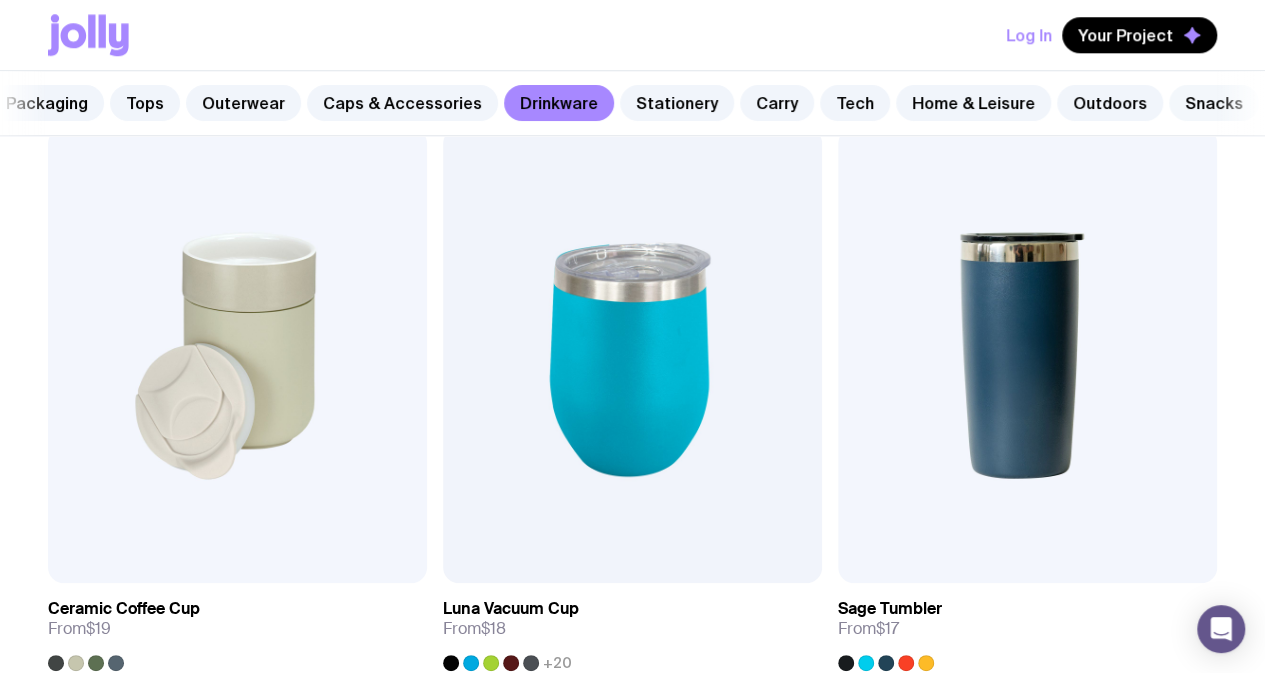 click on "Snacks" 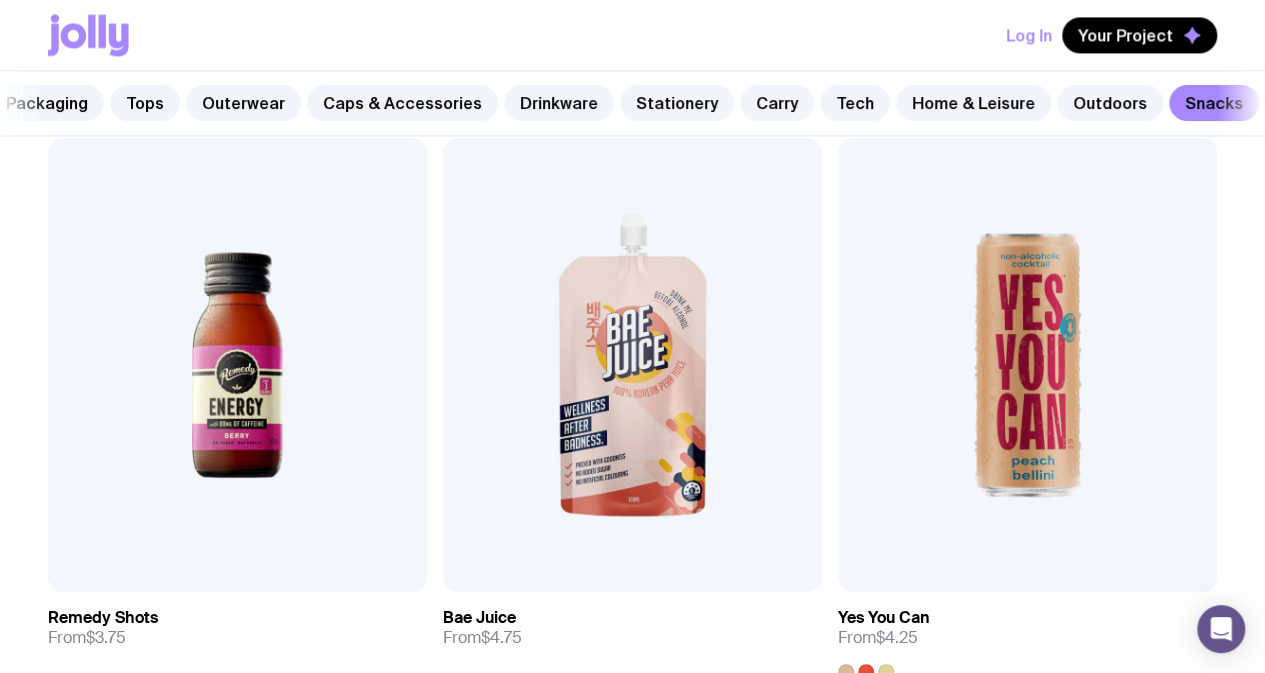 scroll, scrollTop: 1600, scrollLeft: 0, axis: vertical 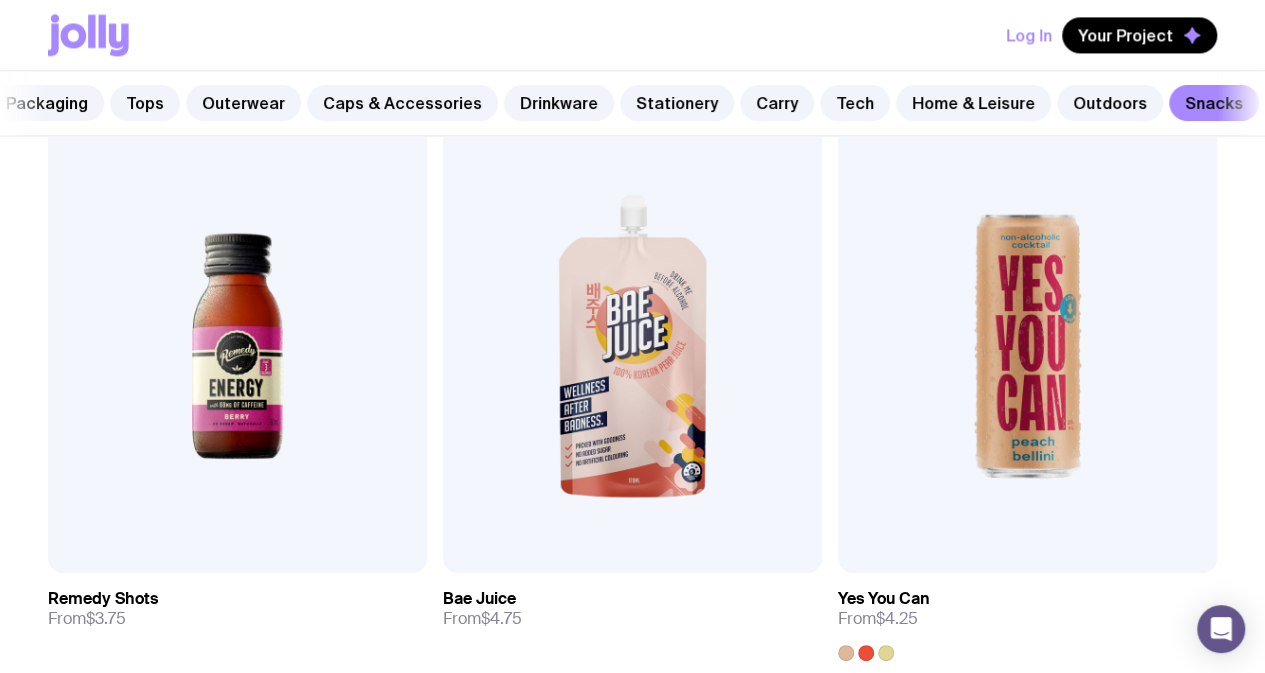 click on "Hot Chocolate Kit" at bounding box center (114, 1206) 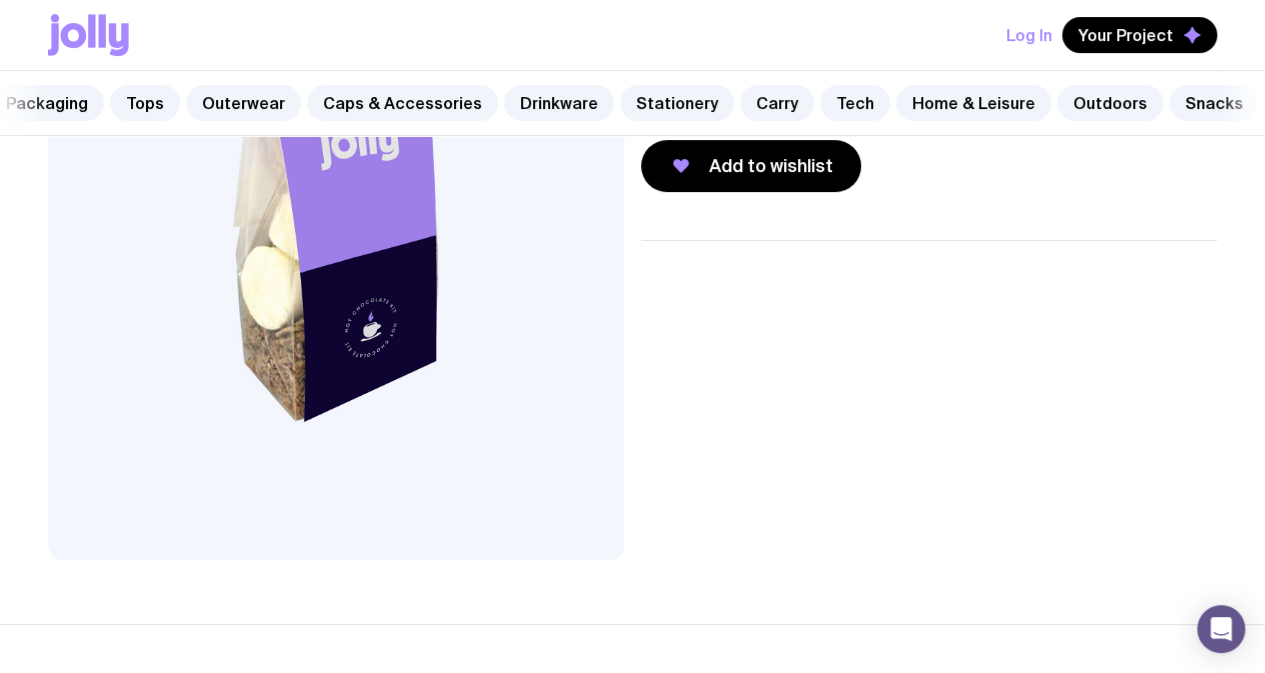 scroll, scrollTop: 0, scrollLeft: 0, axis: both 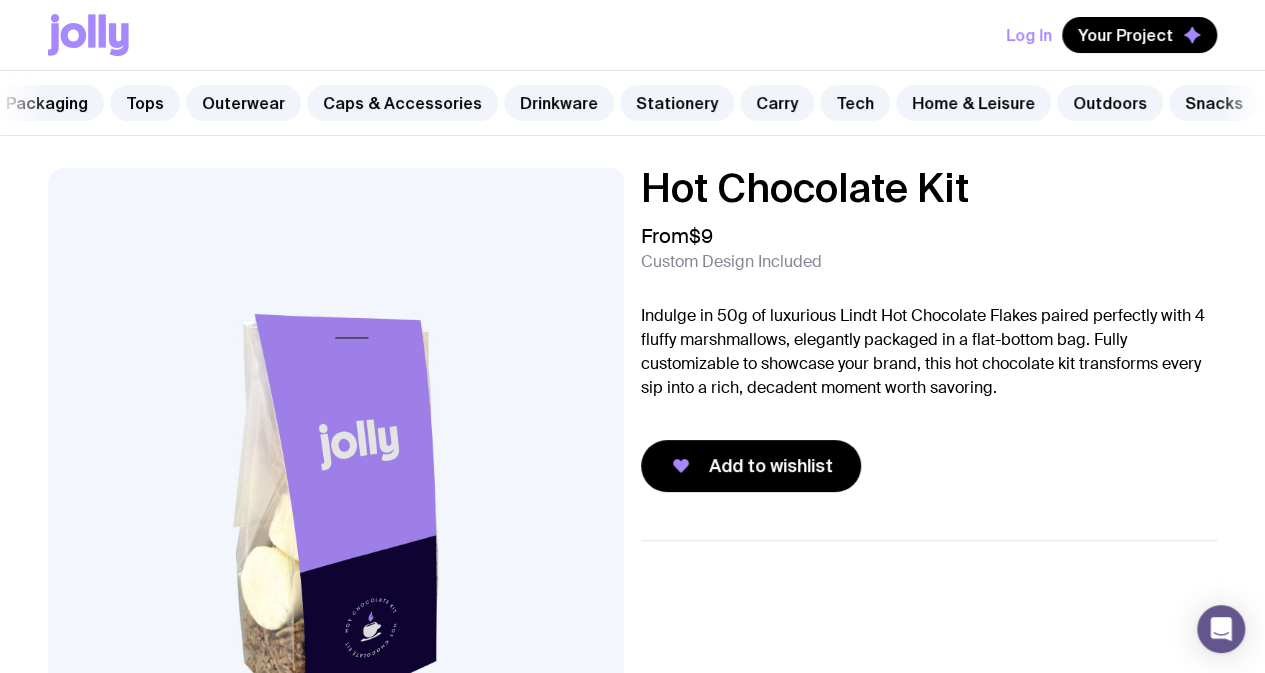 click on "Indulge in 50g of luxurious Lindt Hot Chocolate Flakes paired perfectly with 4 fluffy marshmallows, elegantly packaged in a flat-bottom bag. Fully customizable to showcase your brand, this hot chocolate kit transforms every sip into a rich, decadent moment worth savoring." 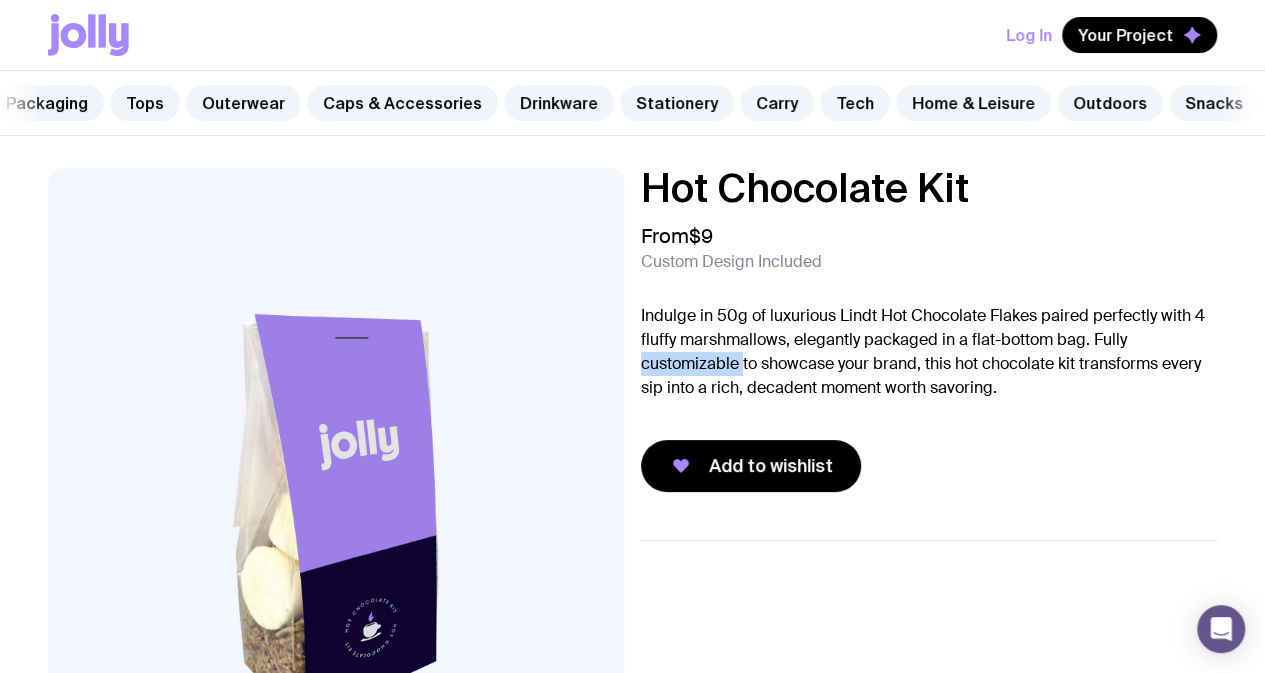 click on "Indulge in 50g of luxurious Lindt Hot Chocolate Flakes paired perfectly with 4 fluffy marshmallows, elegantly packaged in a flat-bottom bag. Fully customizable to showcase your brand, this hot chocolate kit transforms every sip into a rich, decadent moment worth savoring." 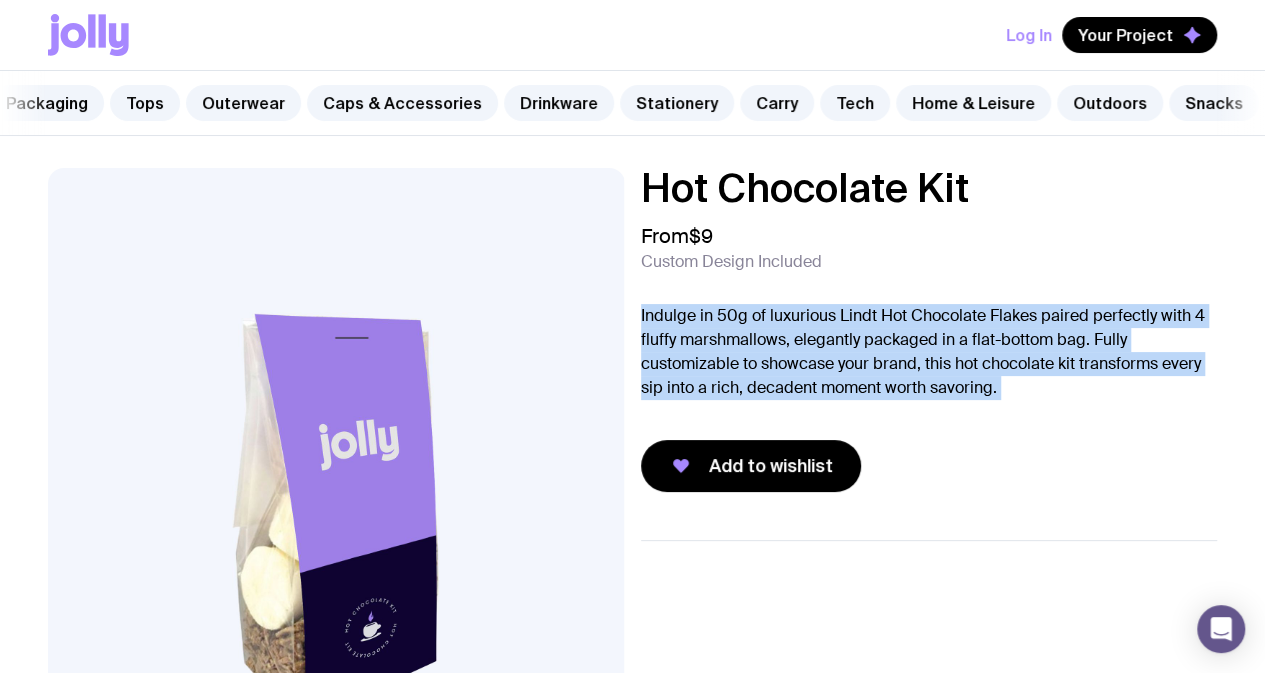 click on "Indulge in 50g of luxurious Lindt Hot Chocolate Flakes paired perfectly with 4 fluffy marshmallows, elegantly packaged in a flat-bottom bag. Fully customizable to showcase your brand, this hot chocolate kit transforms every sip into a rich, decadent moment worth savoring." 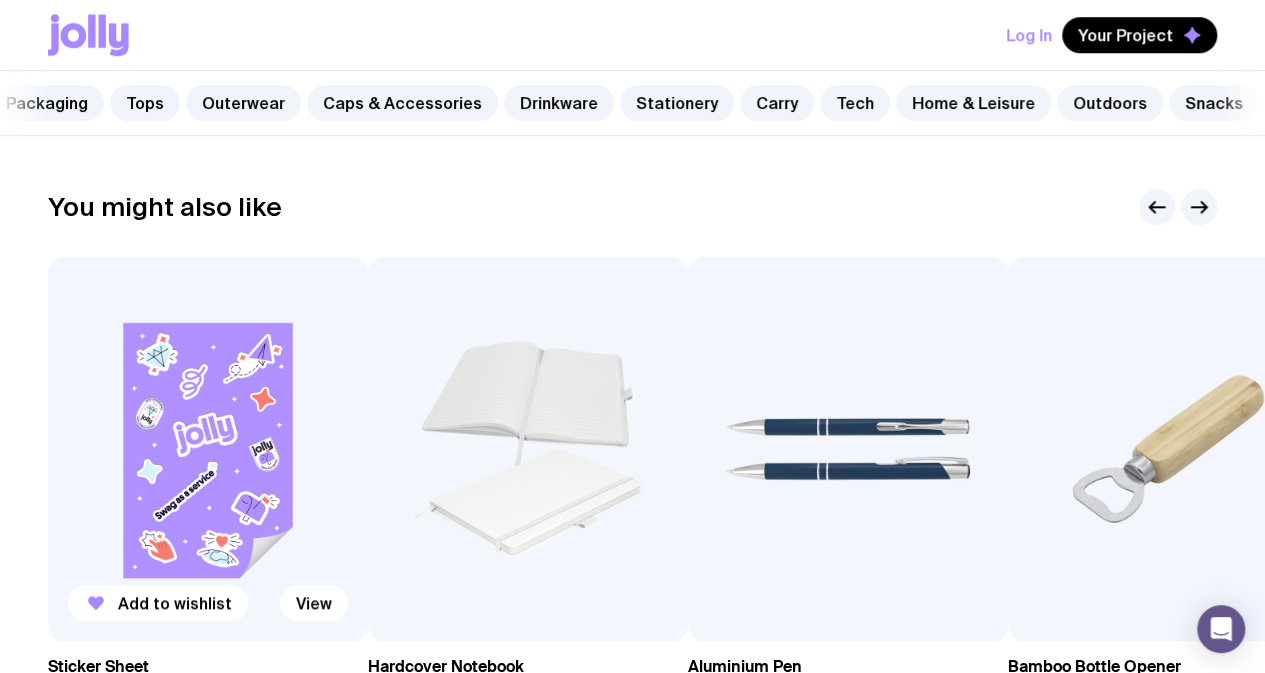 scroll, scrollTop: 900, scrollLeft: 0, axis: vertical 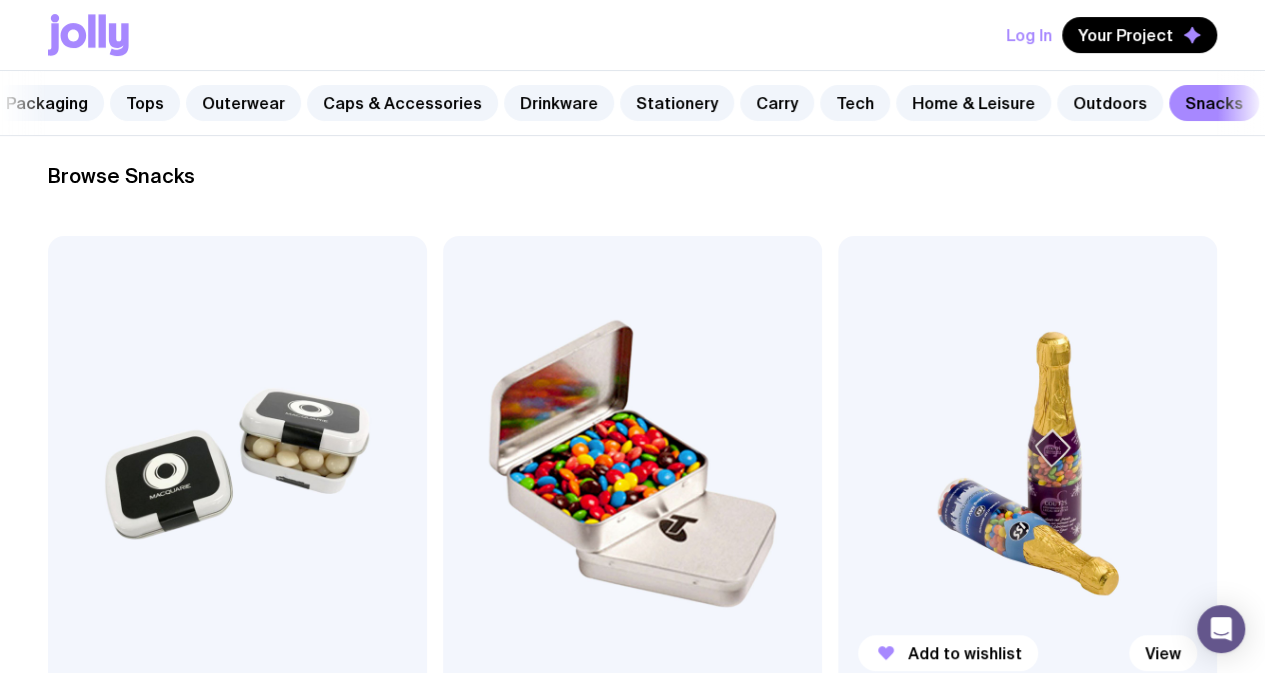 click at bounding box center (1027, 463) 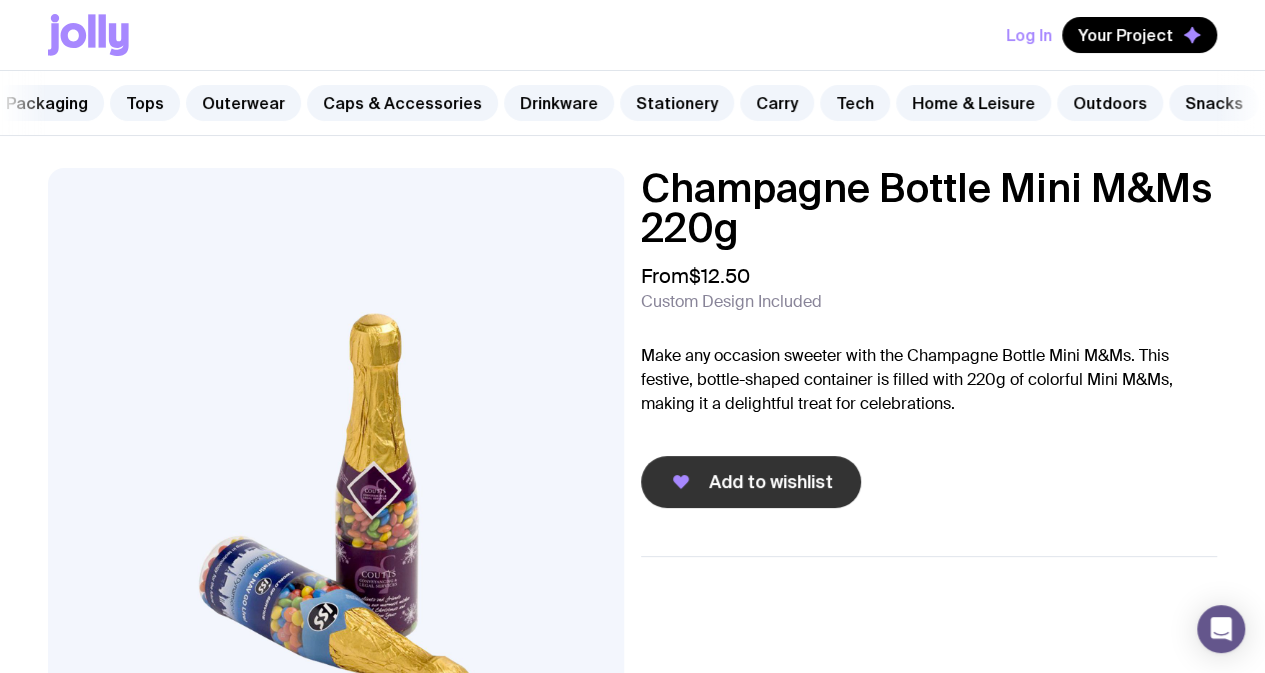 scroll, scrollTop: 100, scrollLeft: 0, axis: vertical 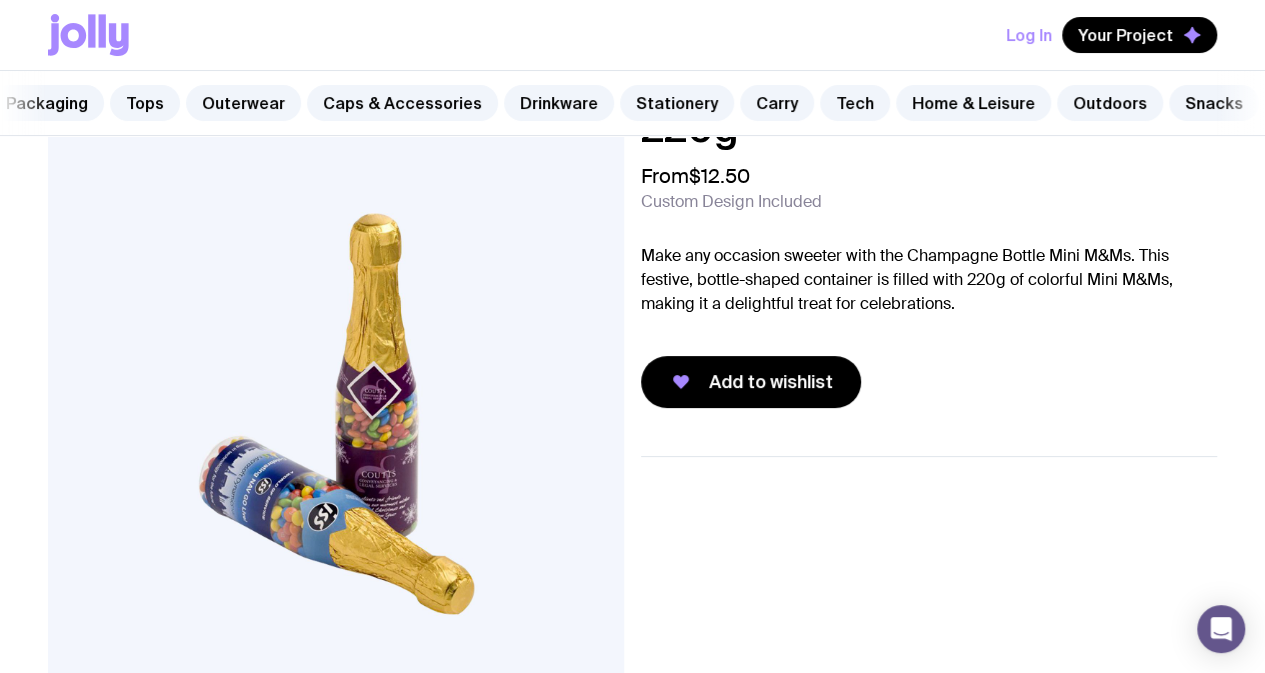 click on "Make any occasion sweeter with the Champagne Bottle Mini M&Ms. This festive, bottle-shaped container is filled with 220g of colorful Mini M&Ms, making it a delightful treat for celebrations." 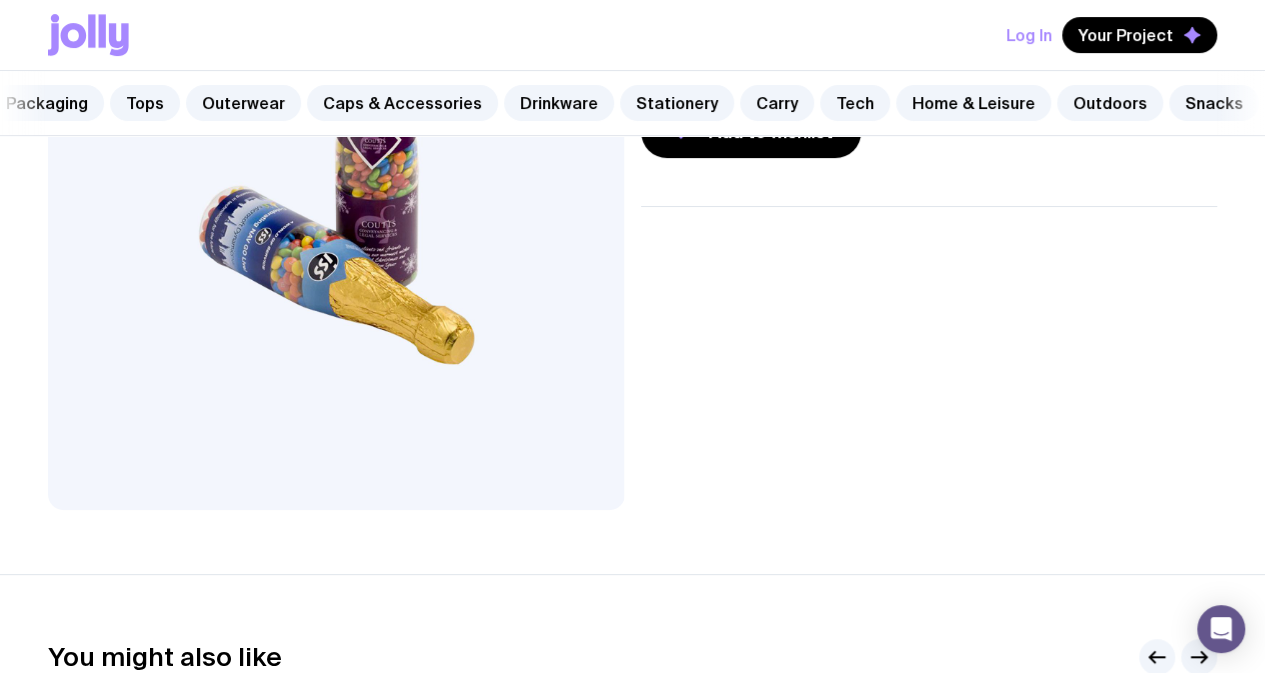 scroll, scrollTop: 0, scrollLeft: 0, axis: both 